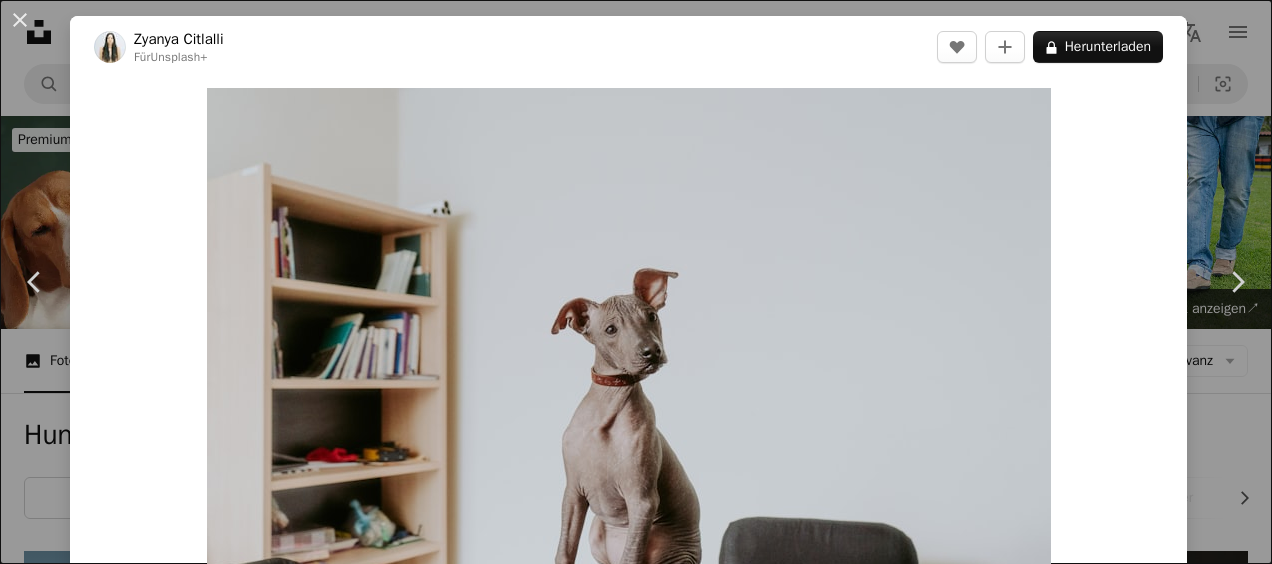 scroll, scrollTop: 4137, scrollLeft: 0, axis: vertical 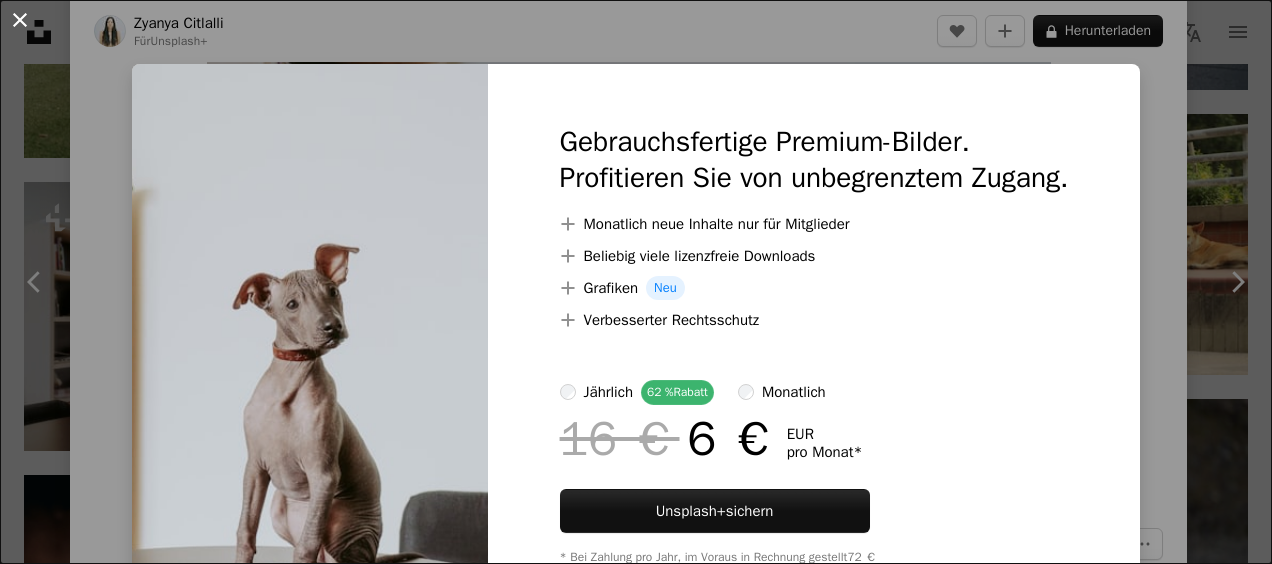 click on "An X shape" at bounding box center [20, 20] 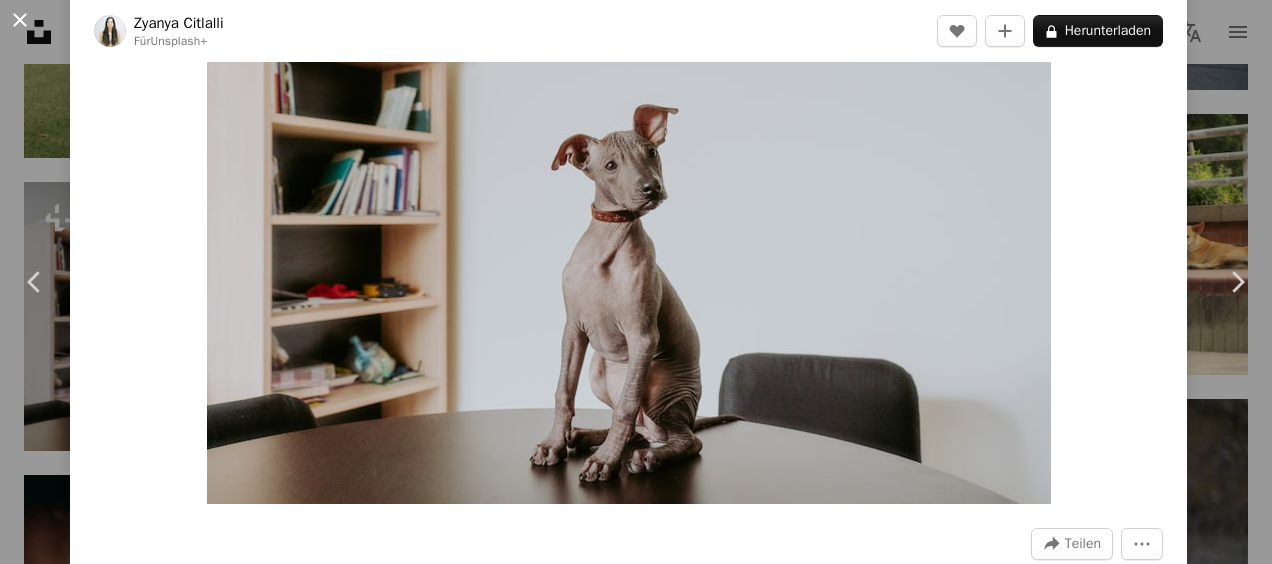 click on "An X shape" at bounding box center (20, 20) 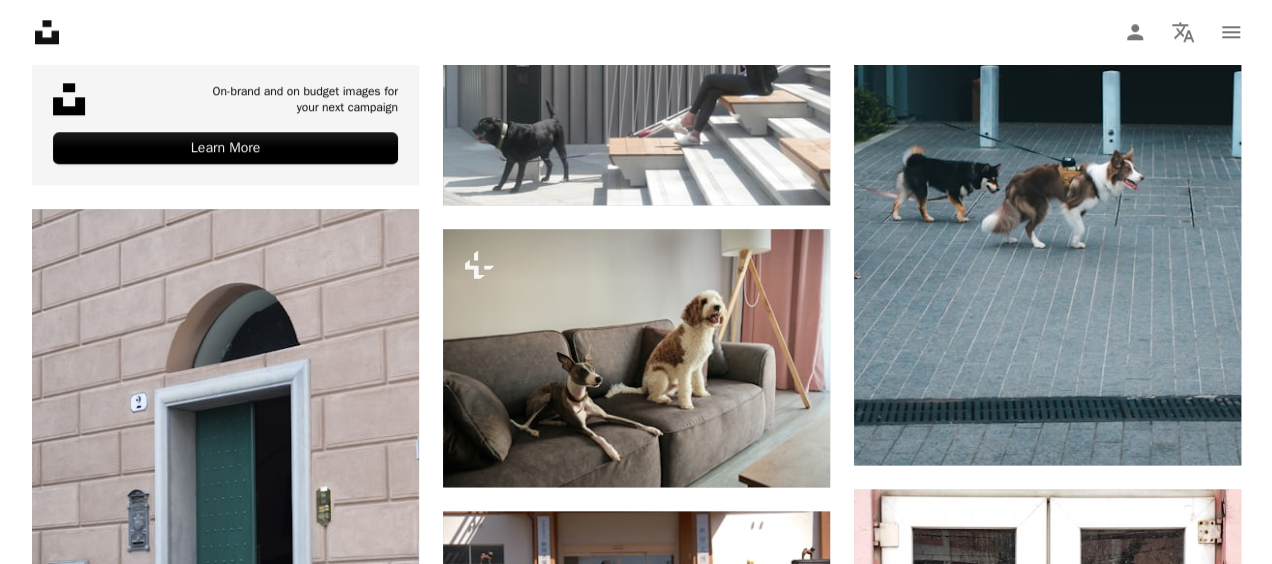 scroll, scrollTop: 4910, scrollLeft: 0, axis: vertical 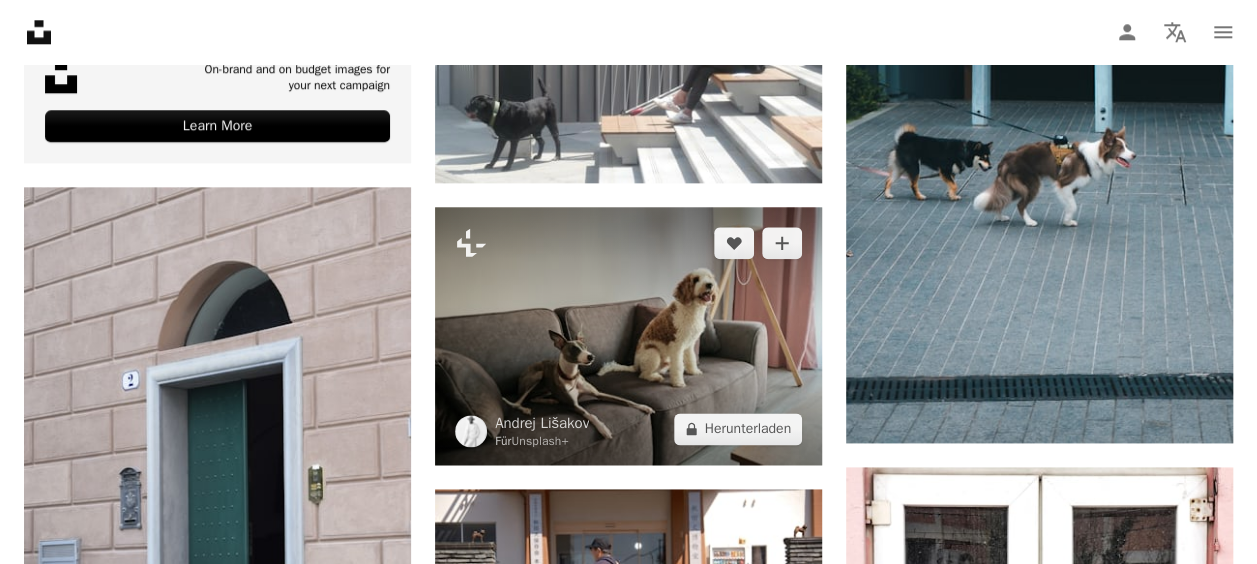 click at bounding box center [628, 336] 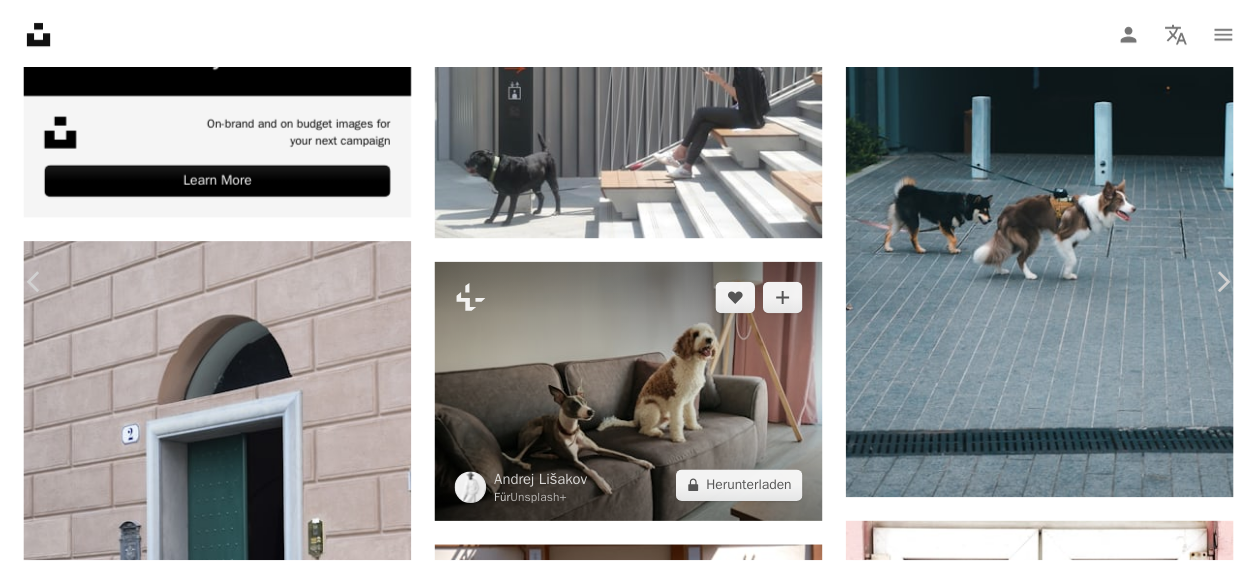 scroll, scrollTop: 114, scrollLeft: 0, axis: vertical 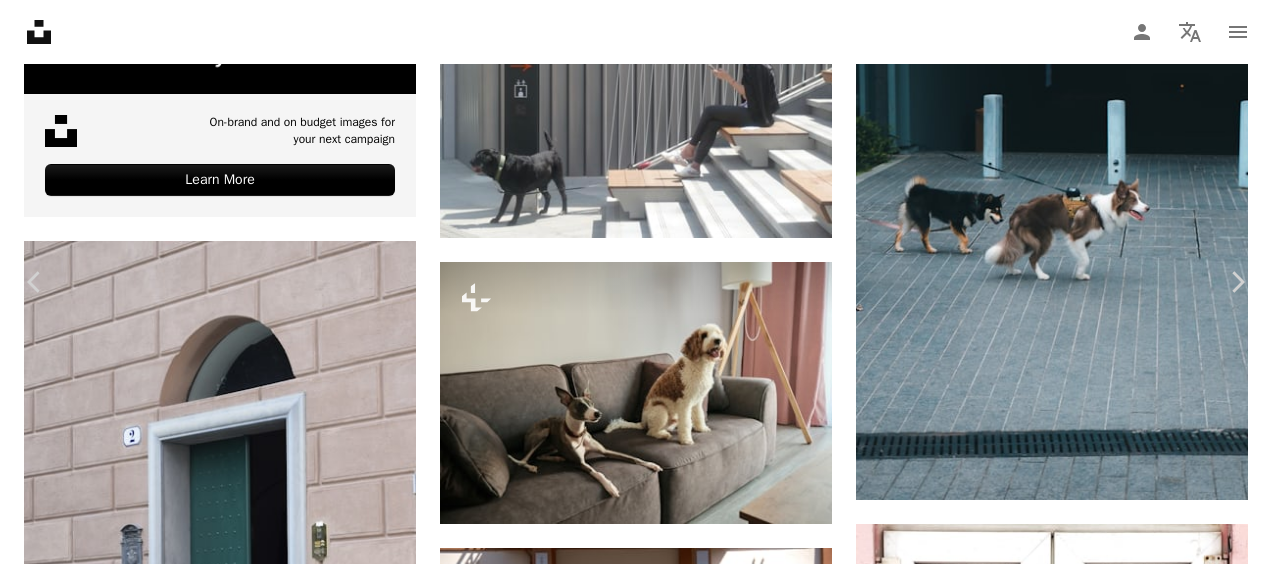 click on "An X shape" at bounding box center (20, 20) 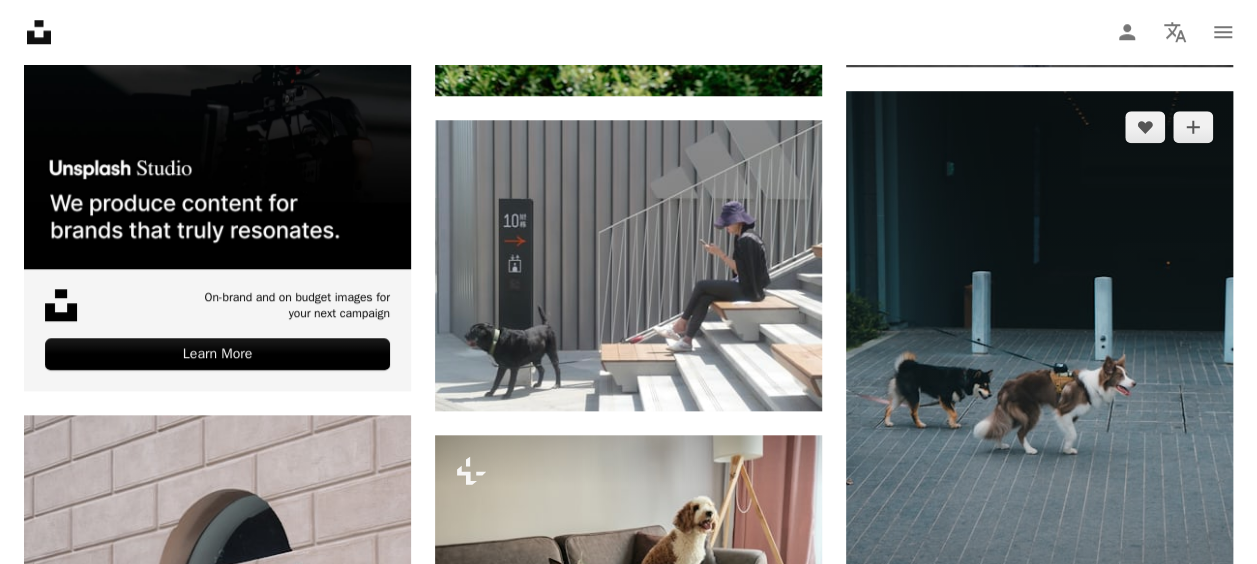 click at bounding box center [1039, 381] 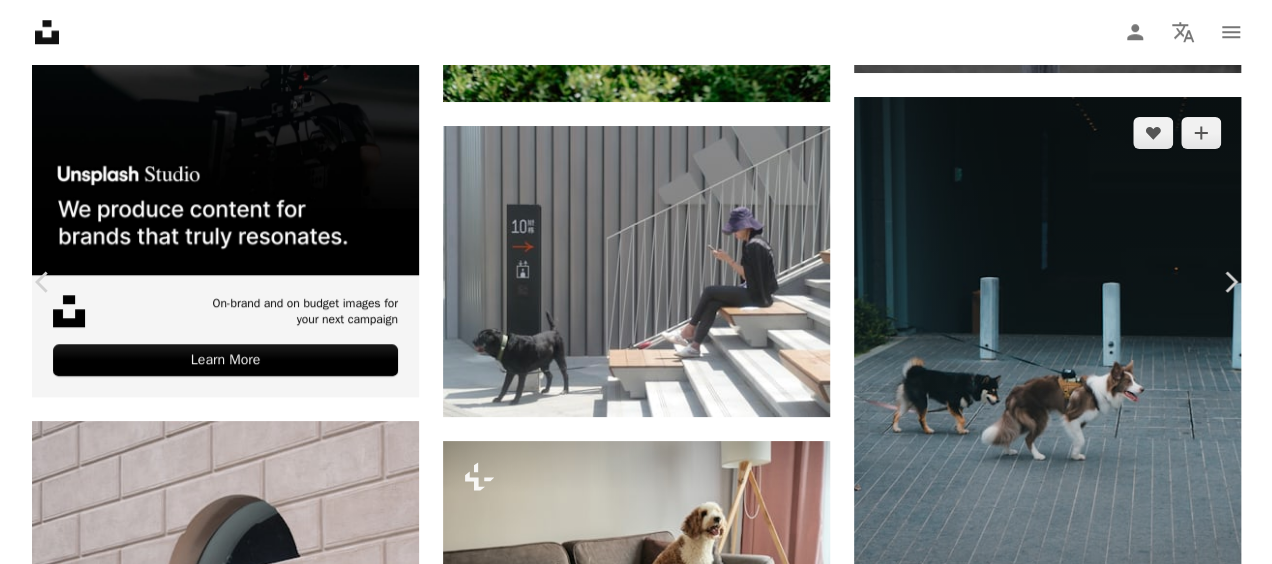 scroll, scrollTop: 4616, scrollLeft: 0, axis: vertical 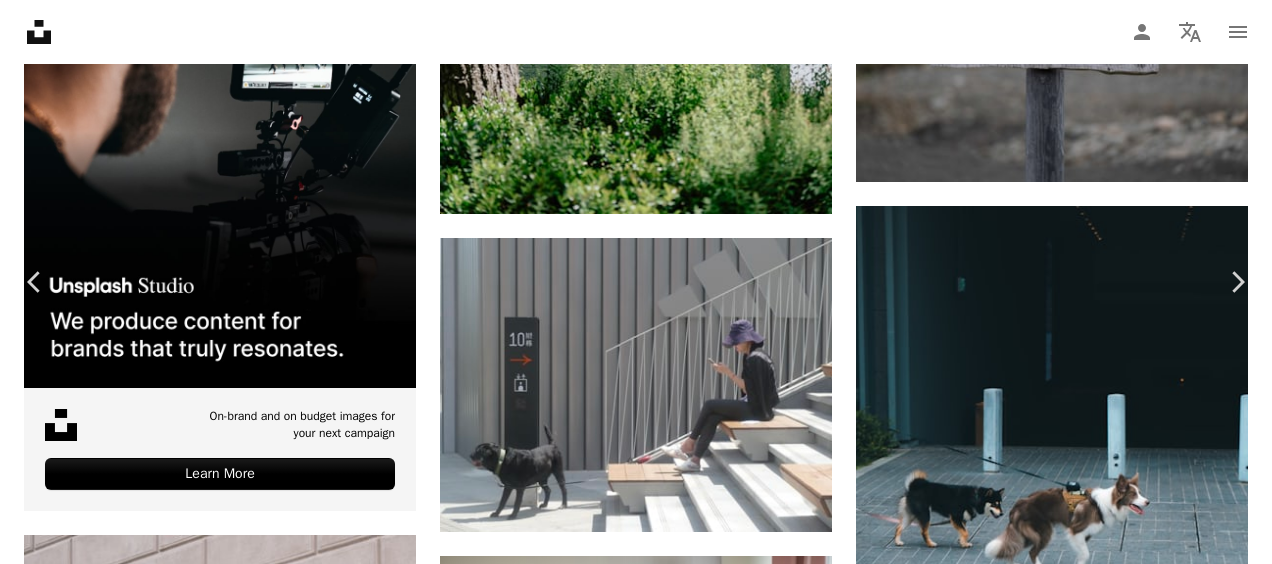click on "An X shape" at bounding box center [20, 20] 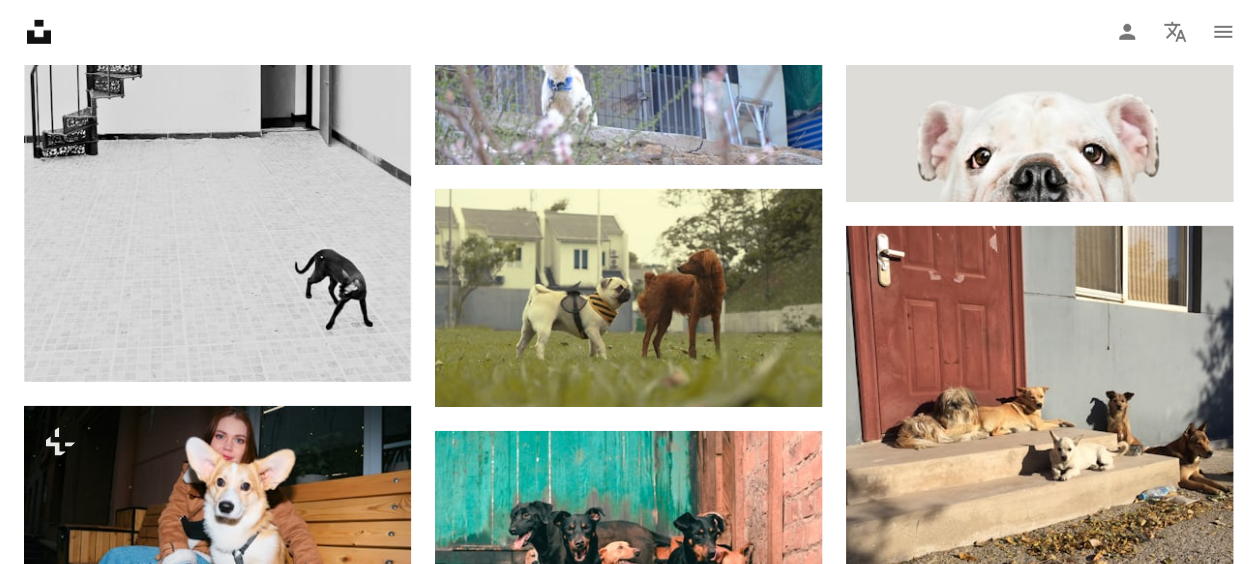 scroll, scrollTop: 6880, scrollLeft: 0, axis: vertical 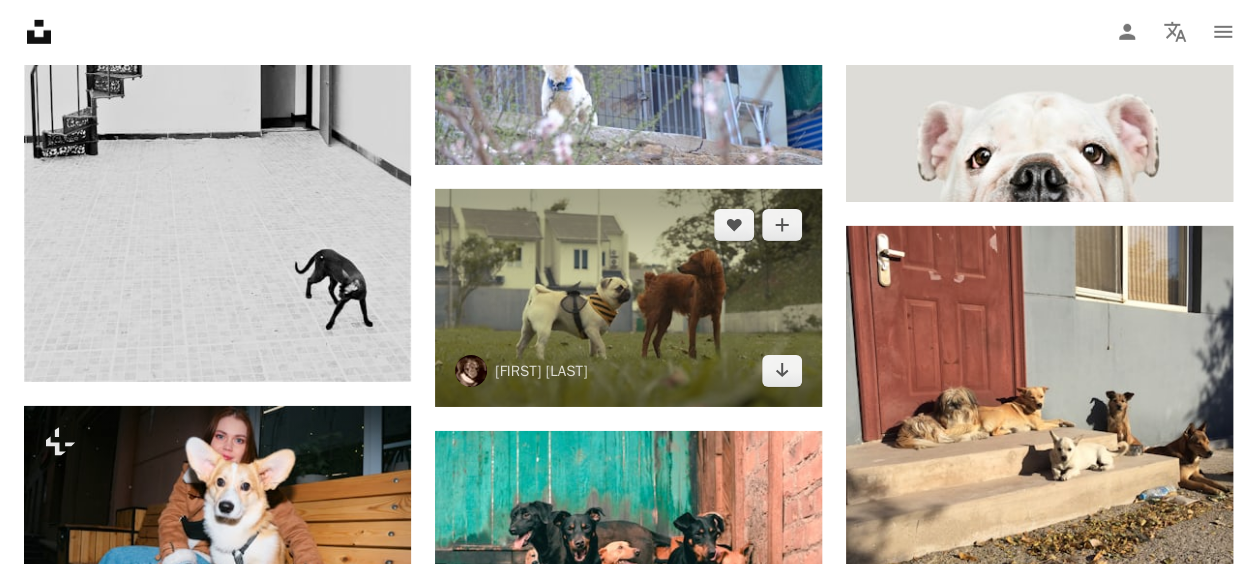 click at bounding box center (628, 298) 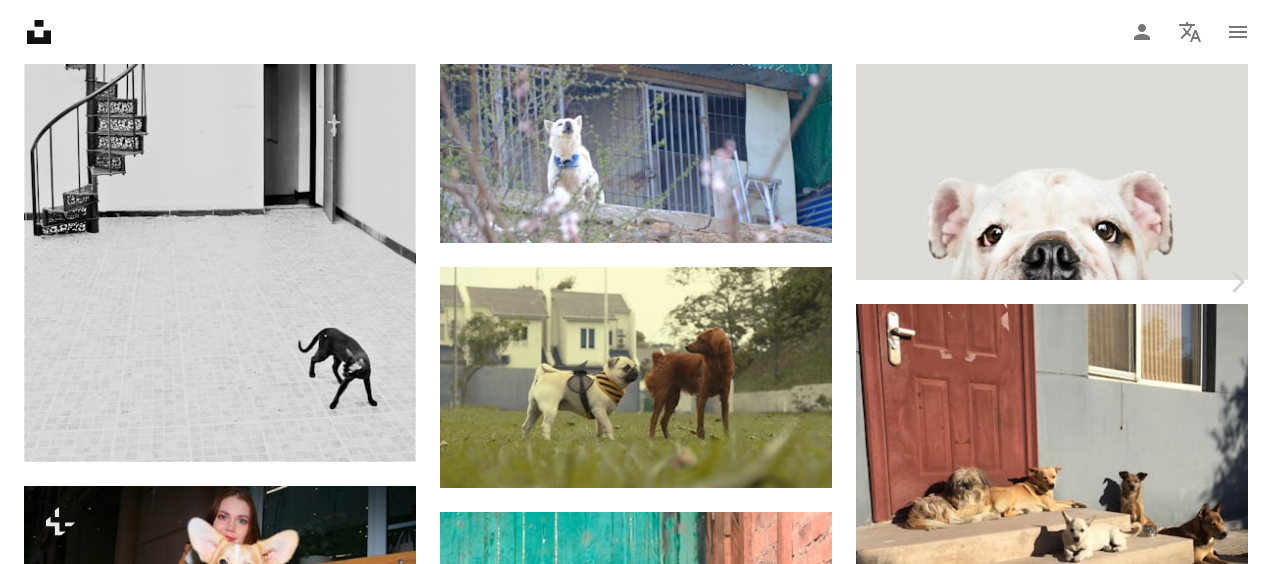 click on "An X shape" at bounding box center (20, 20) 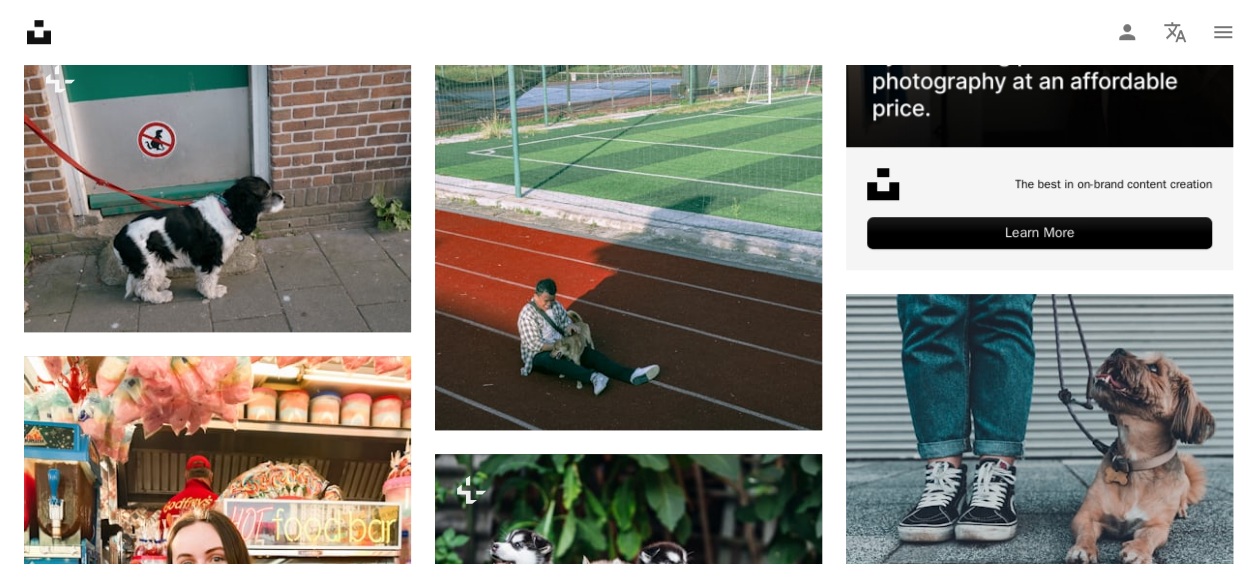 scroll, scrollTop: 0, scrollLeft: 0, axis: both 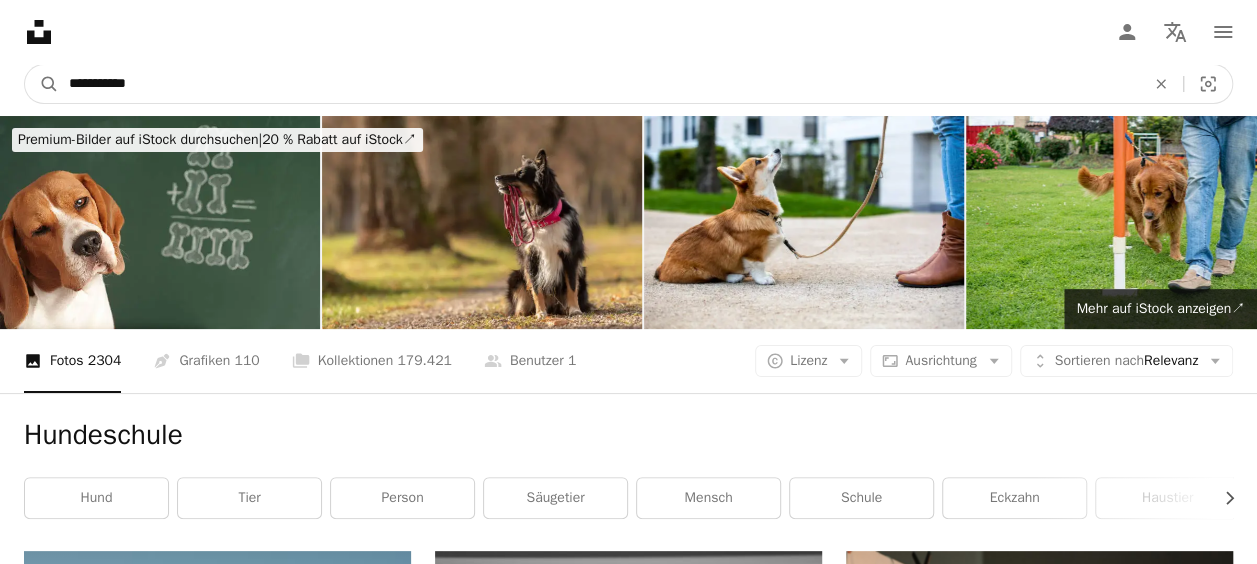 click on "**********" at bounding box center (599, 84) 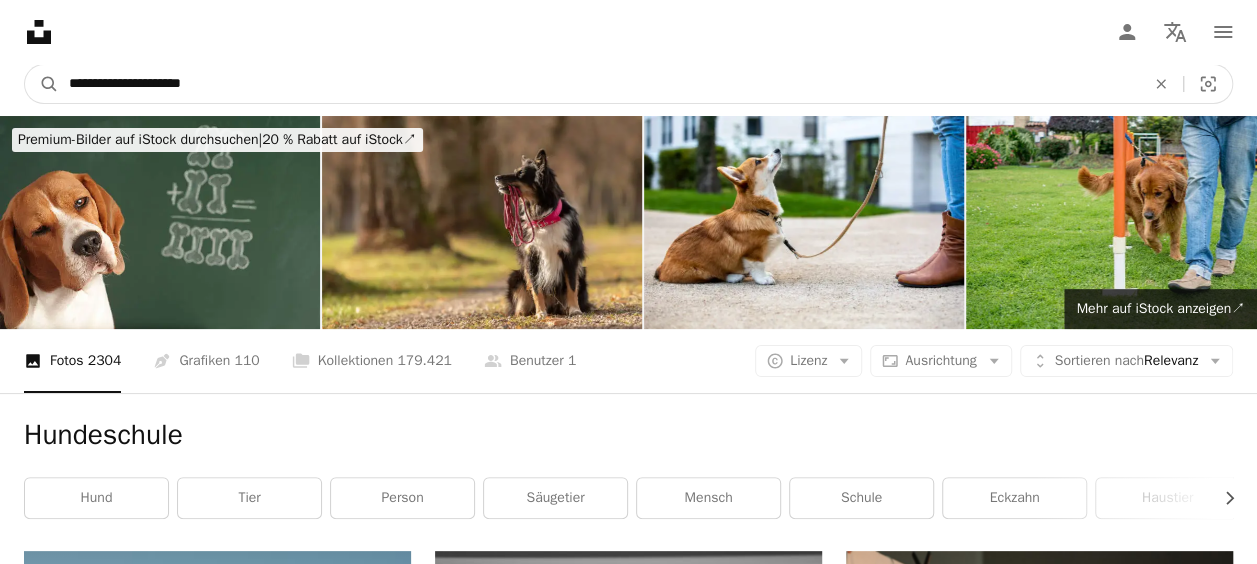 type on "**********" 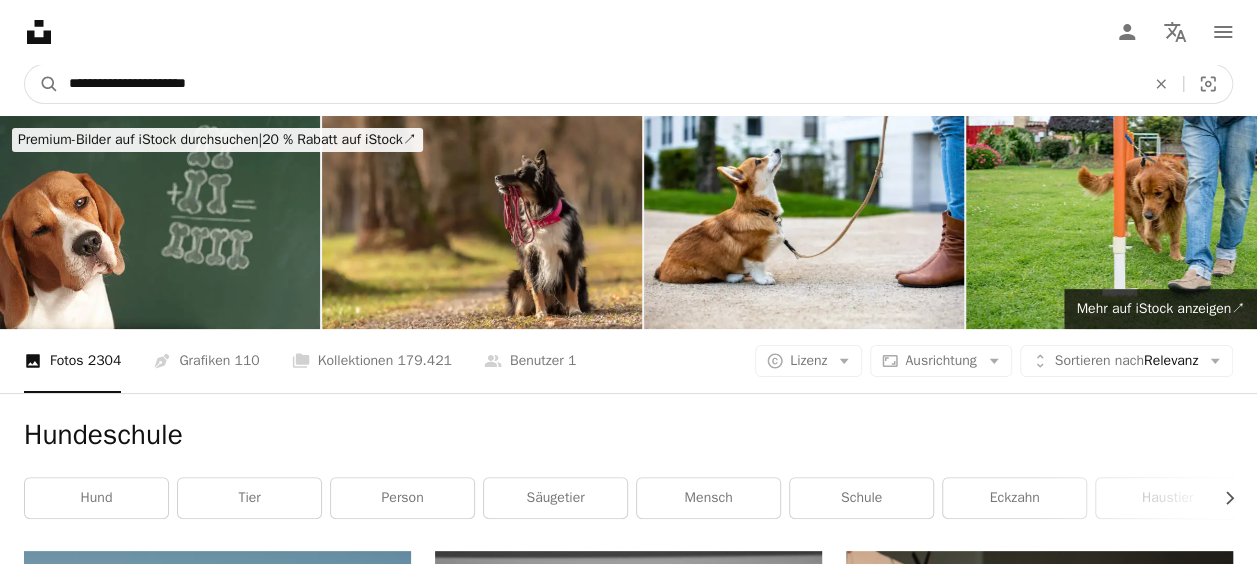 click on "A magnifying glass" at bounding box center (42, 84) 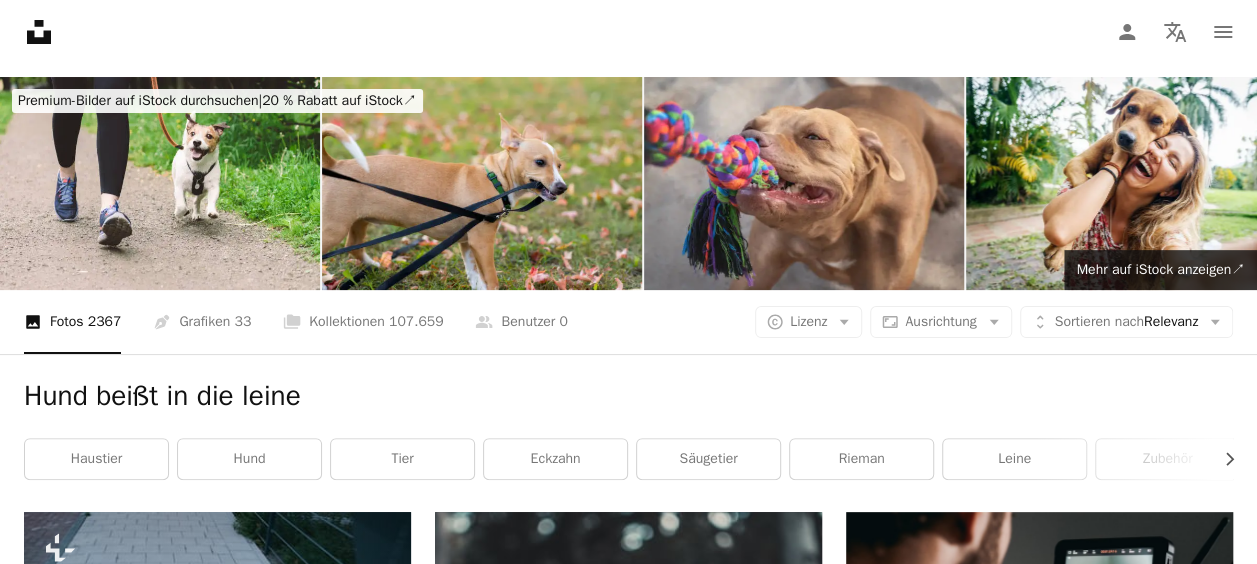 scroll, scrollTop: 0, scrollLeft: 0, axis: both 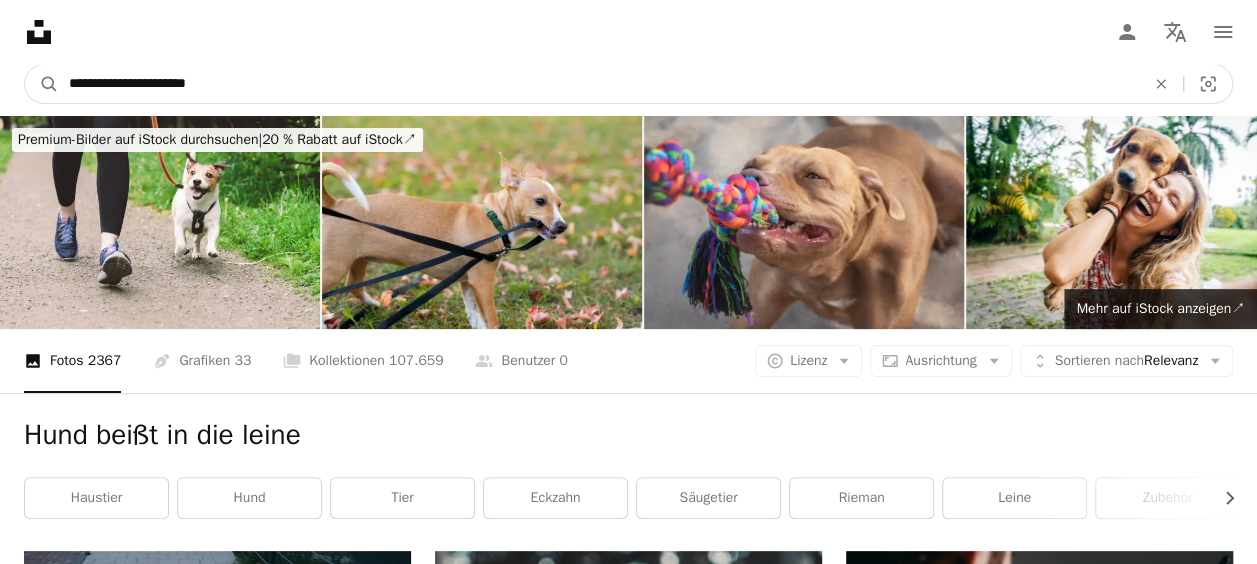 drag, startPoint x: 106, startPoint y: 86, endPoint x: 291, endPoint y: 78, distance: 185.1729 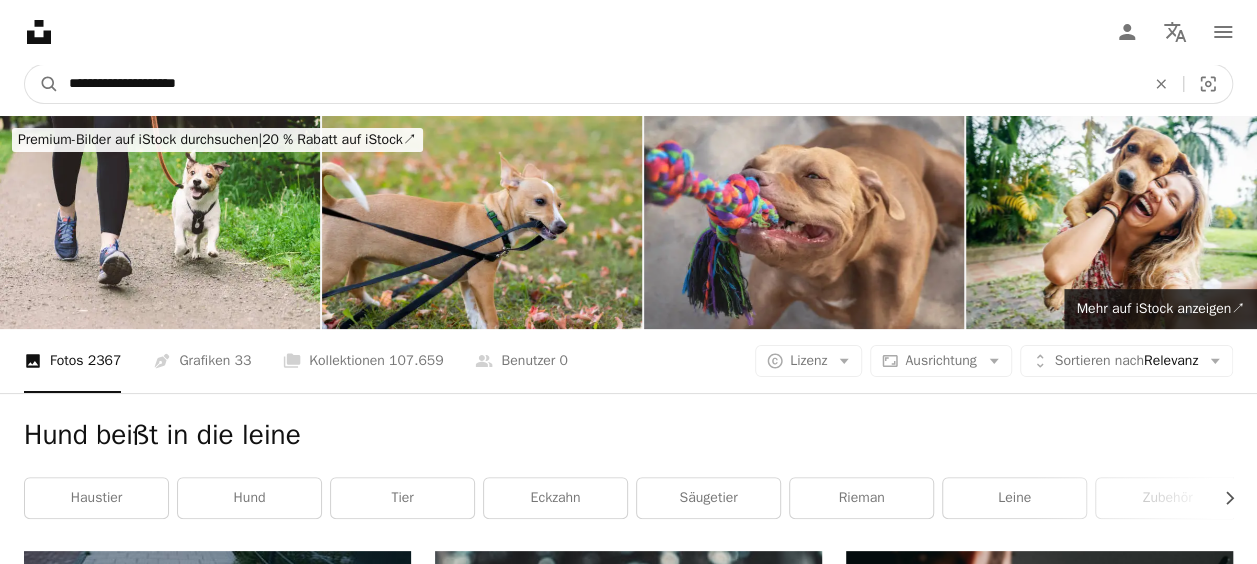 type on "**********" 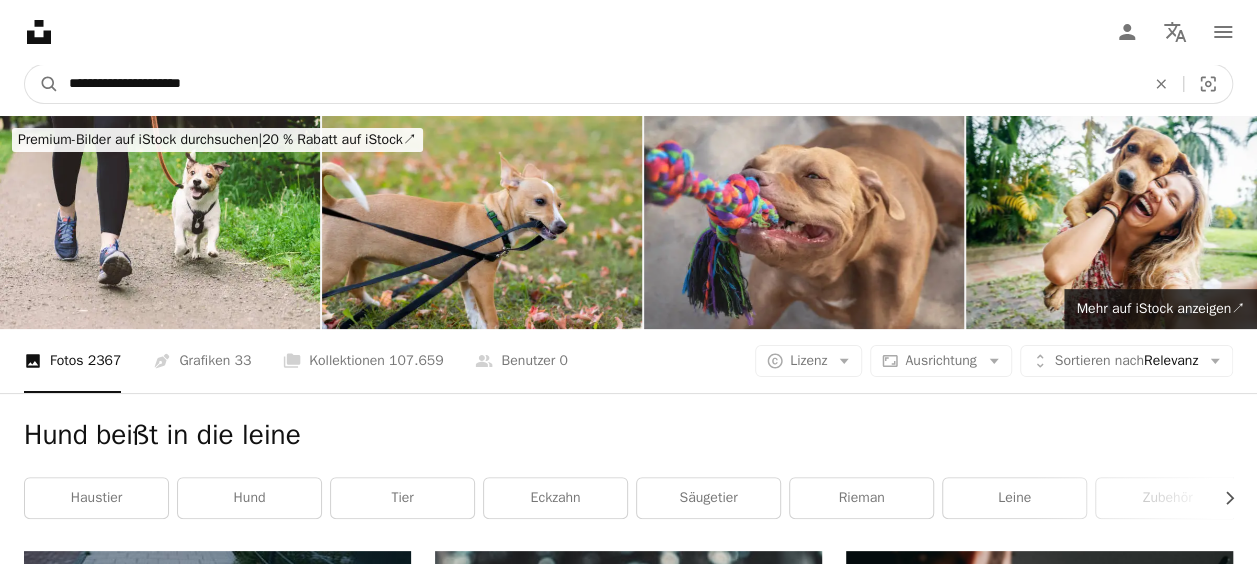 click on "A magnifying glass" at bounding box center [42, 84] 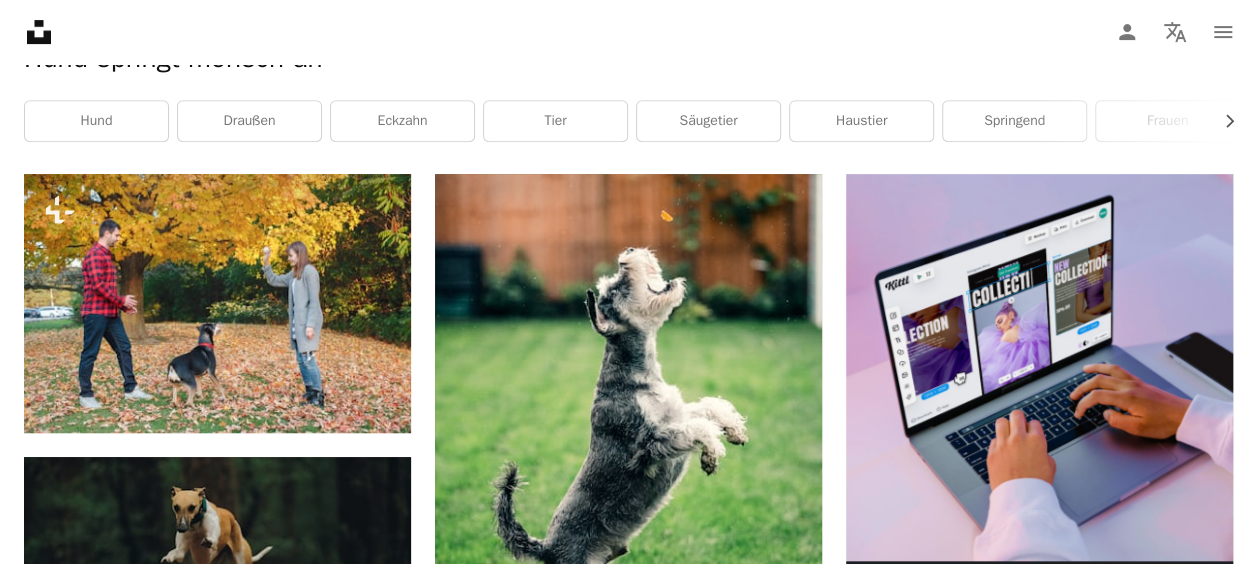 scroll, scrollTop: 376, scrollLeft: 0, axis: vertical 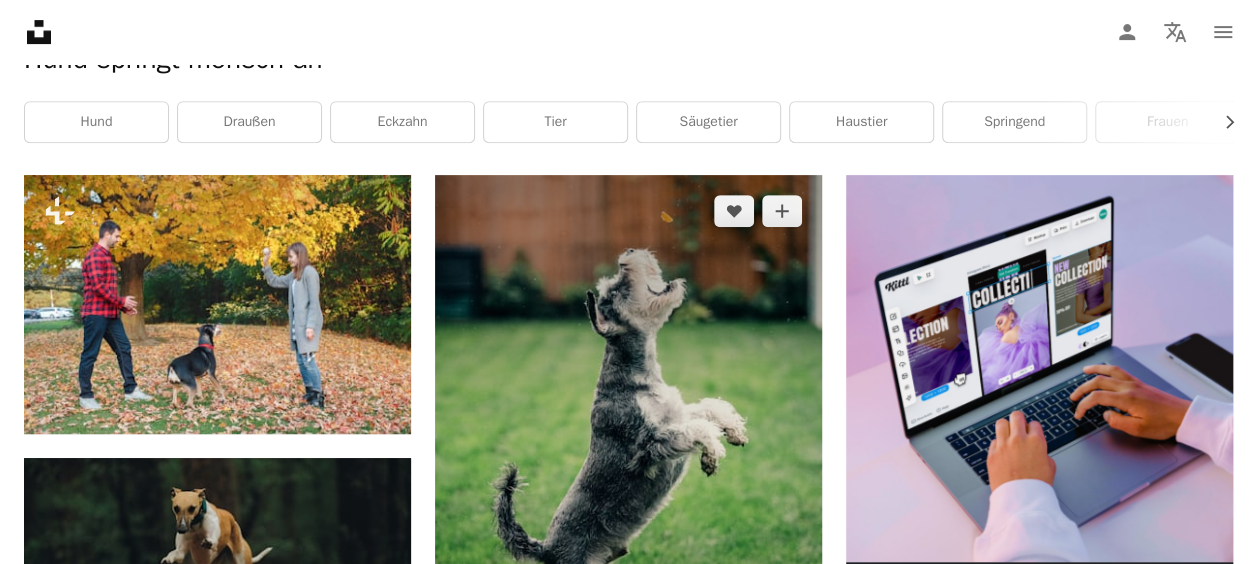 click at bounding box center [628, 465] 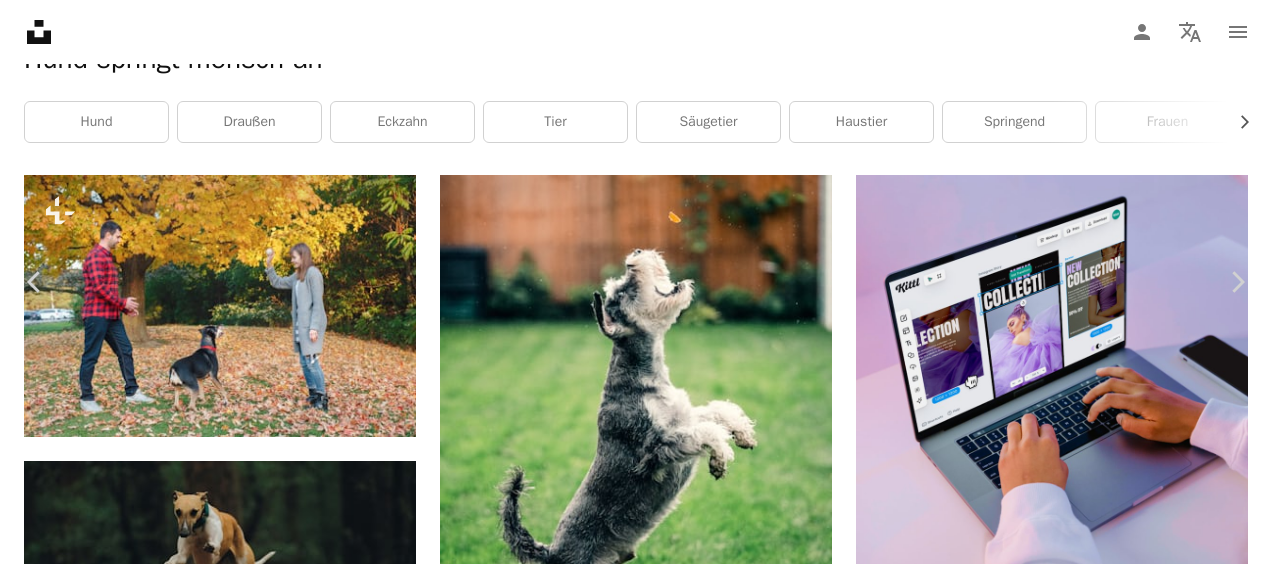 click on "Kostenlos herunterladen" at bounding box center (1041, 3745) 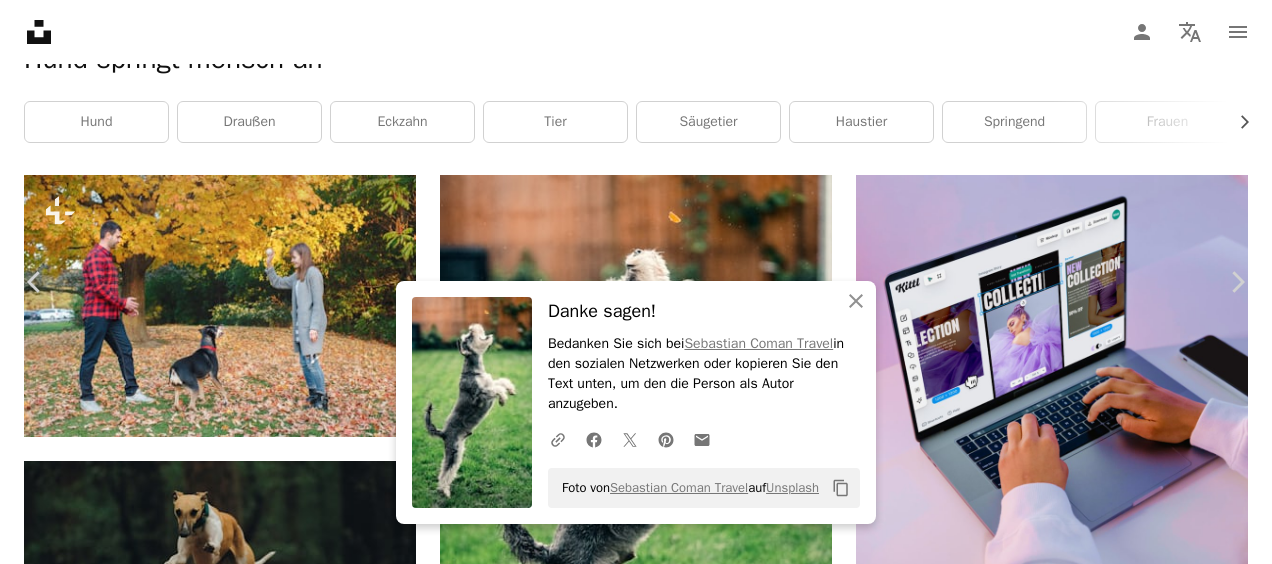 click on "Zoom in" at bounding box center (628, 4076) 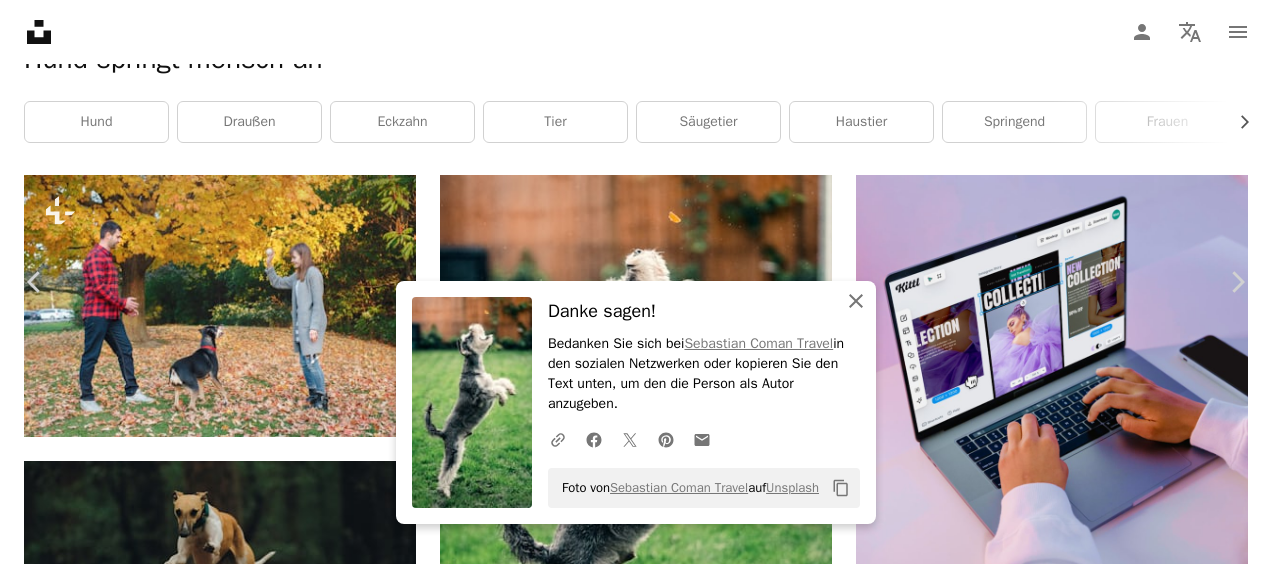 click on "An X shape" 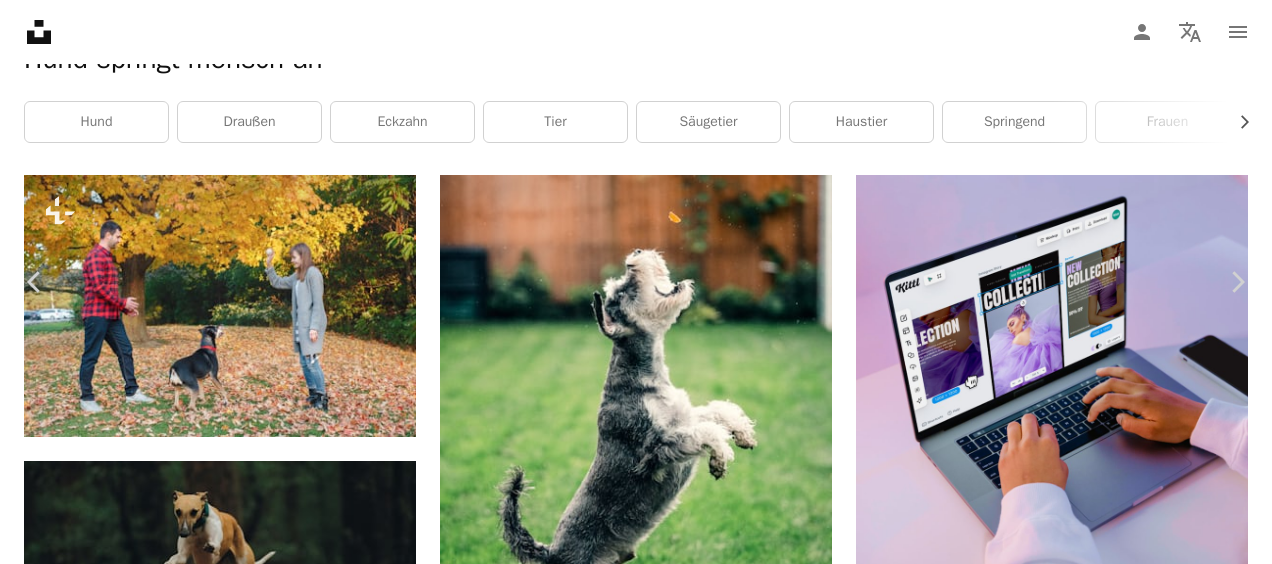 click on "An X shape" at bounding box center (20, 20) 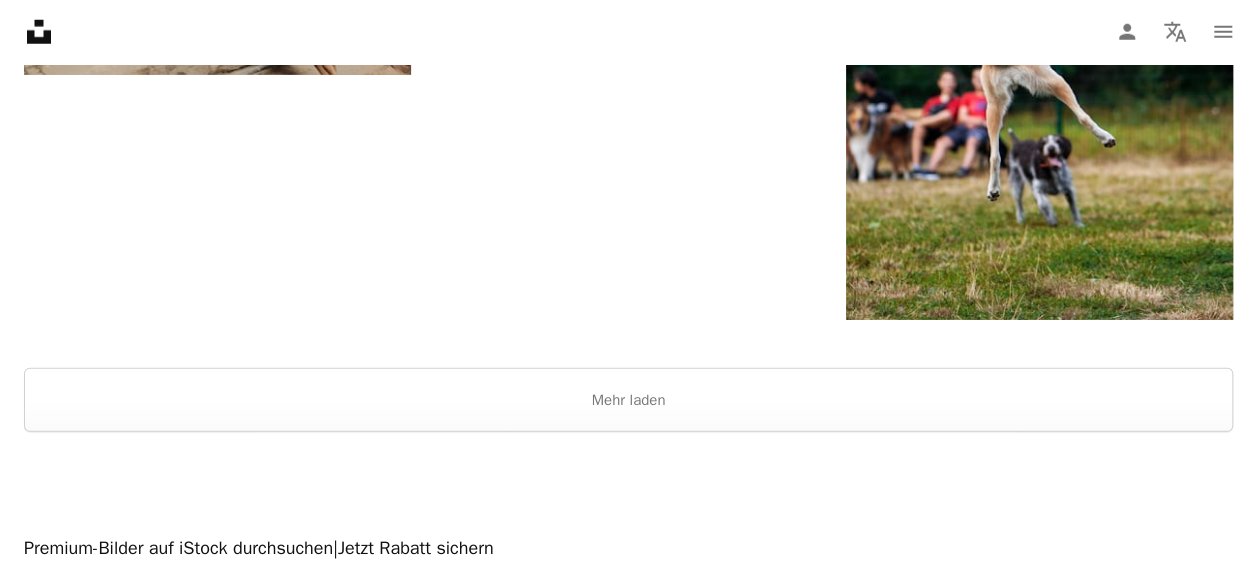 scroll, scrollTop: 2830, scrollLeft: 0, axis: vertical 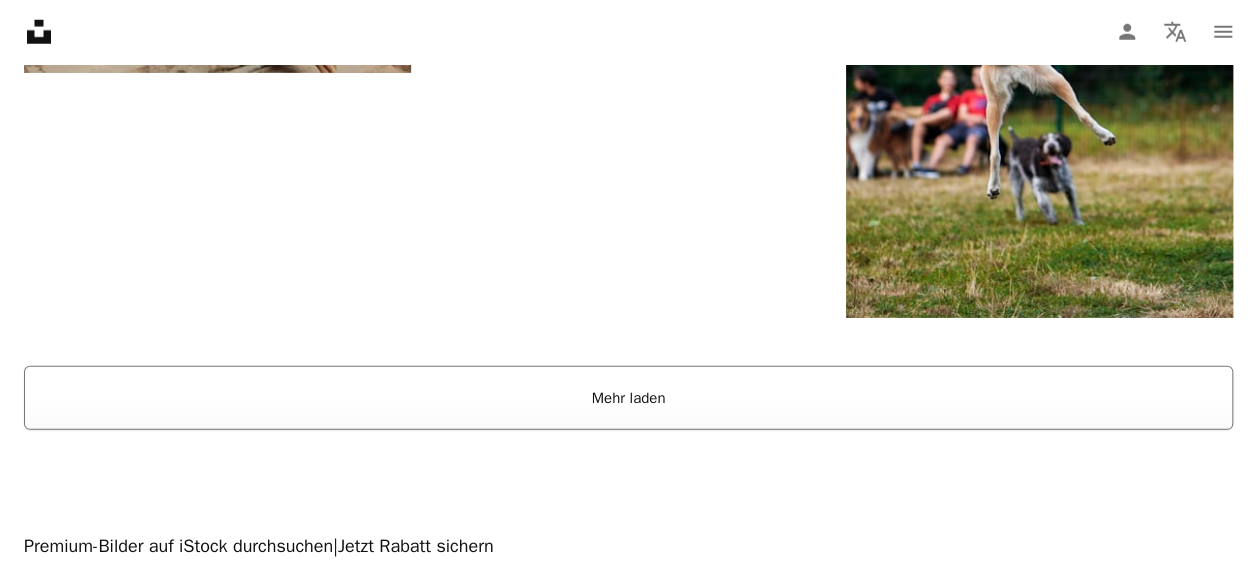 click on "Mehr laden" at bounding box center [628, 398] 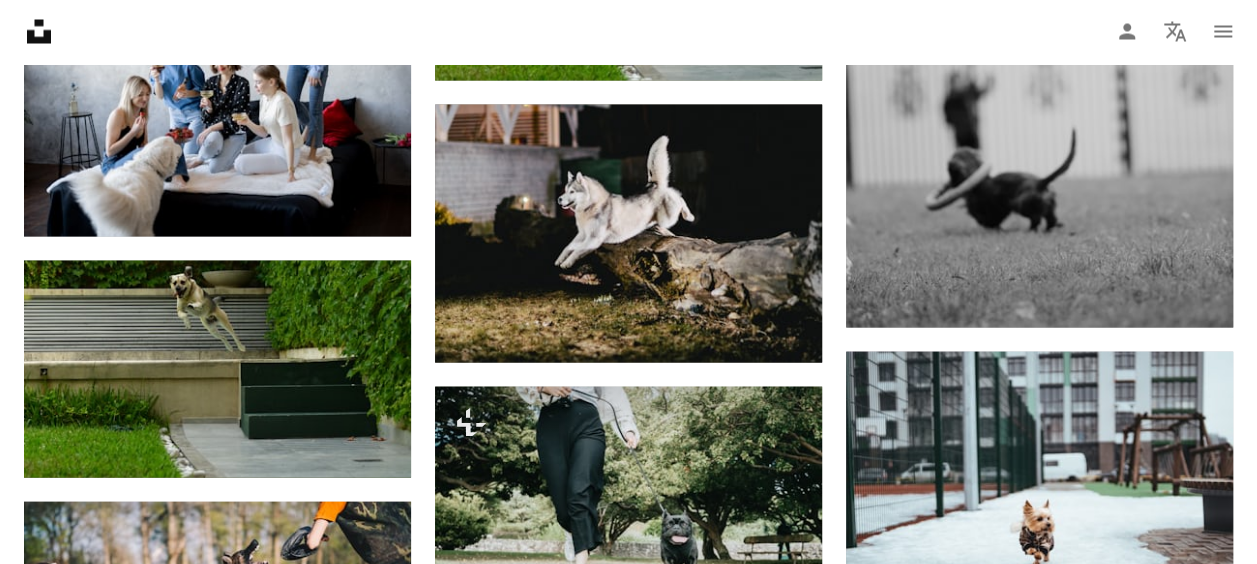 scroll, scrollTop: 0, scrollLeft: 0, axis: both 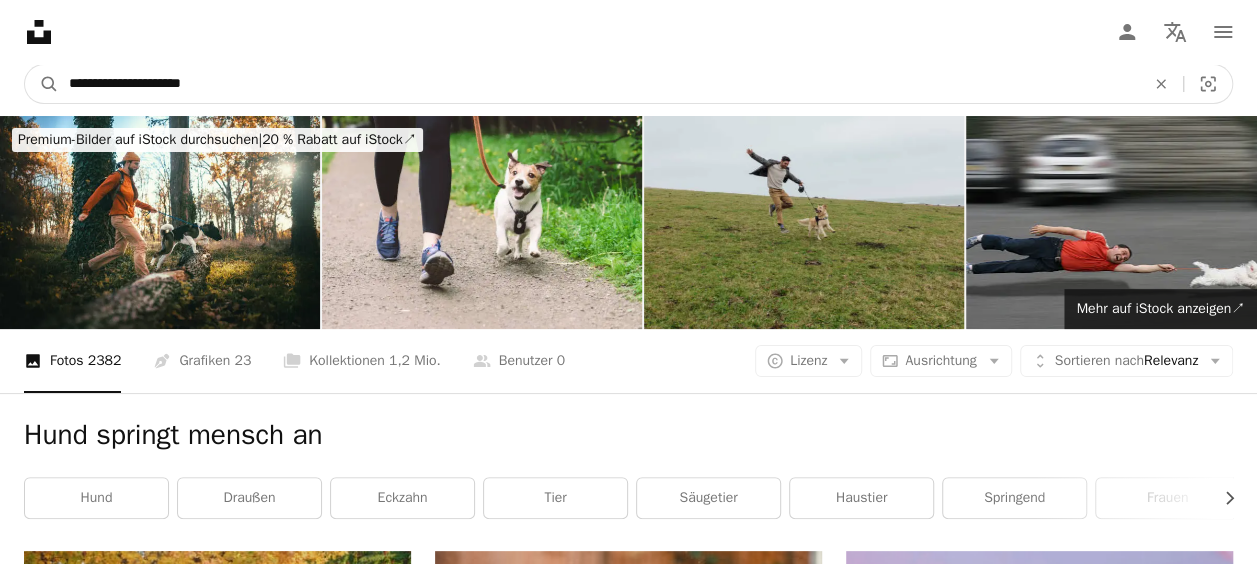click on "**********" at bounding box center (599, 84) 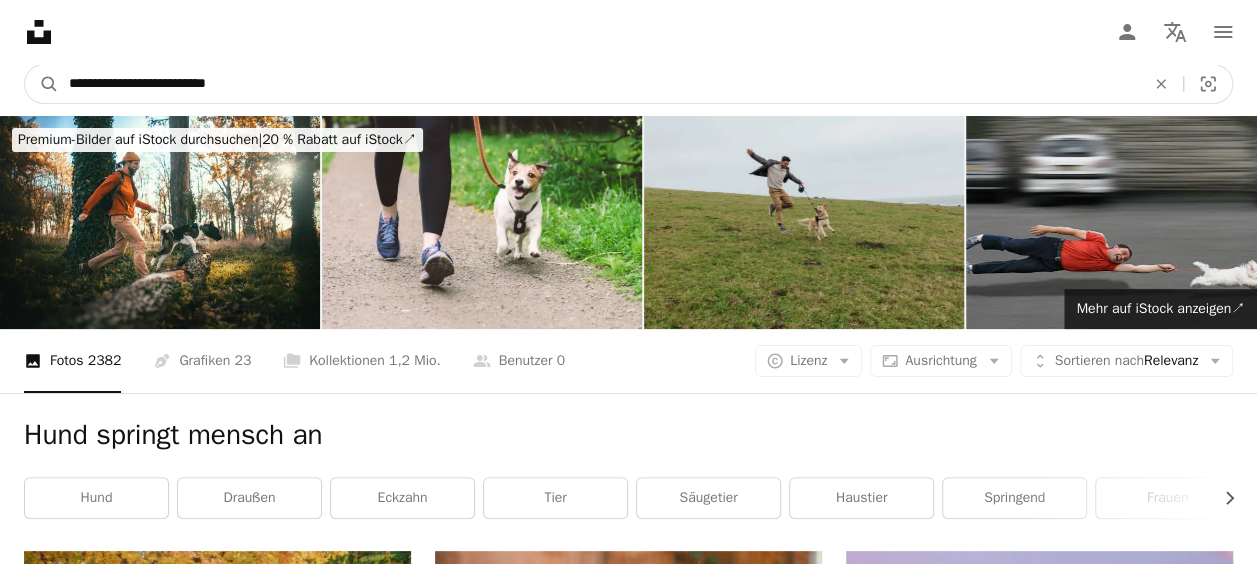 type on "**********" 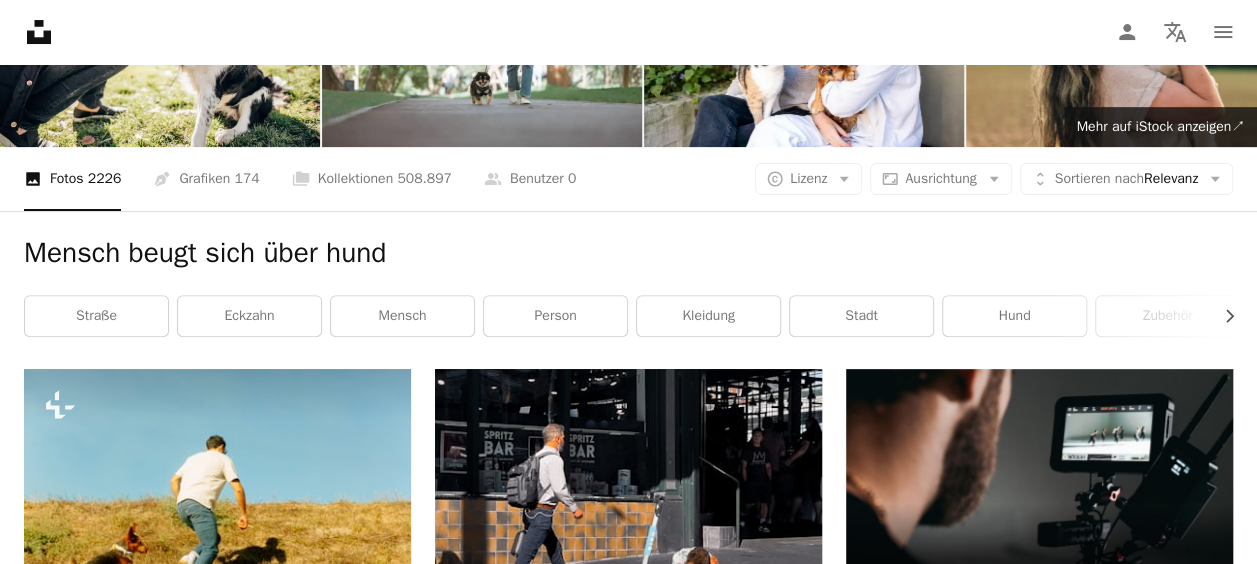 scroll, scrollTop: 0, scrollLeft: 0, axis: both 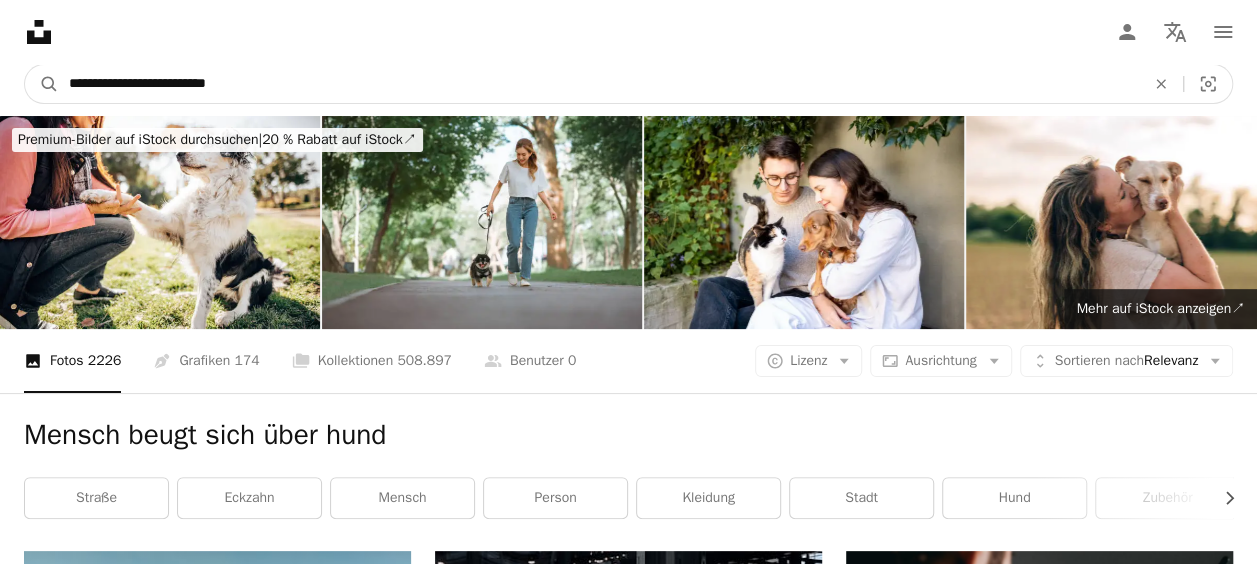 drag, startPoint x: 294, startPoint y: 71, endPoint x: 0, endPoint y: 103, distance: 295.73636 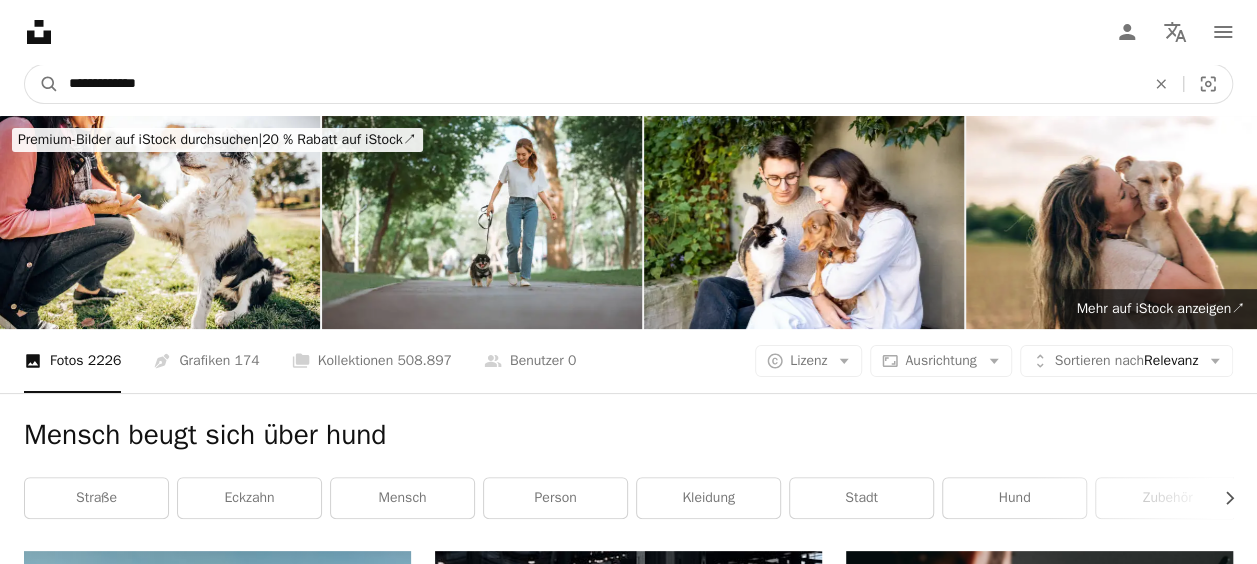 type on "**********" 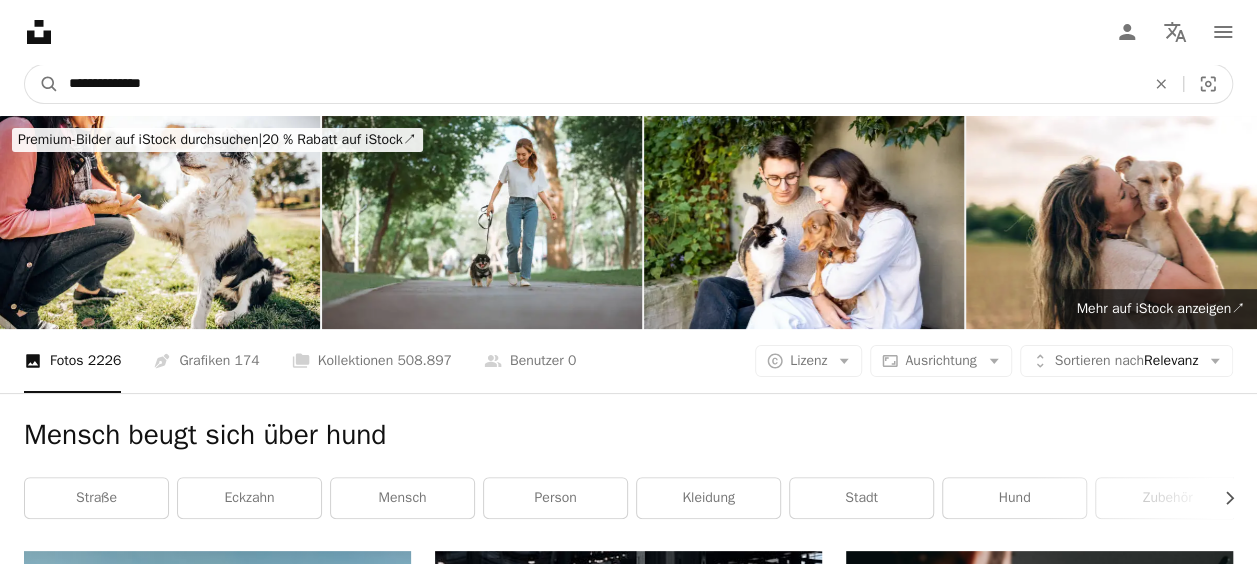 click on "A magnifying glass" at bounding box center (42, 84) 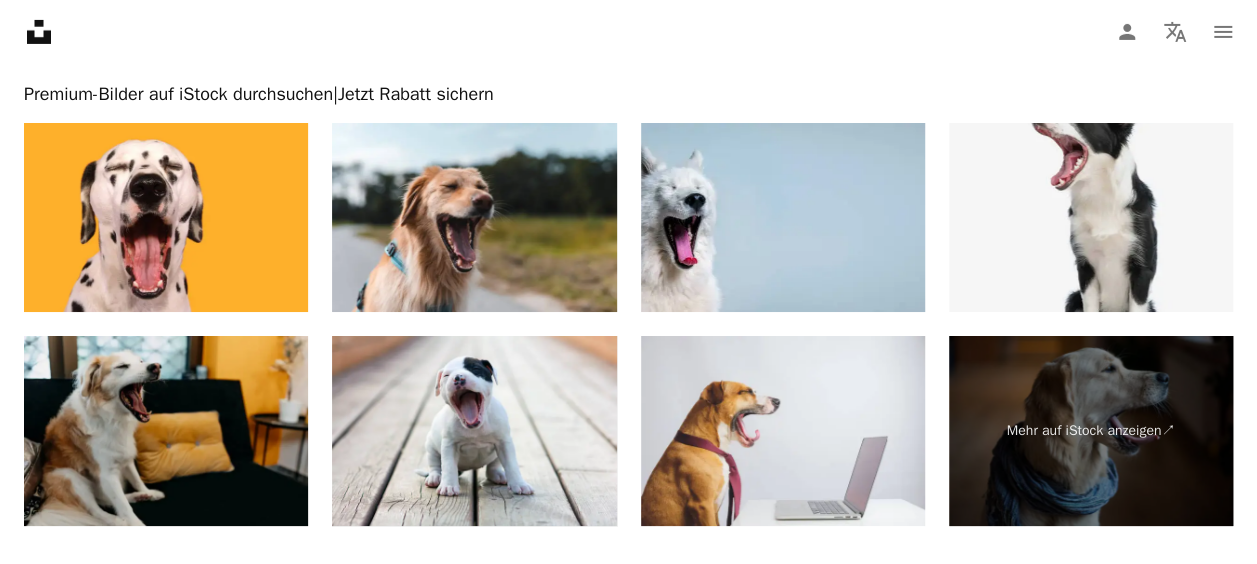 scroll, scrollTop: 3454, scrollLeft: 0, axis: vertical 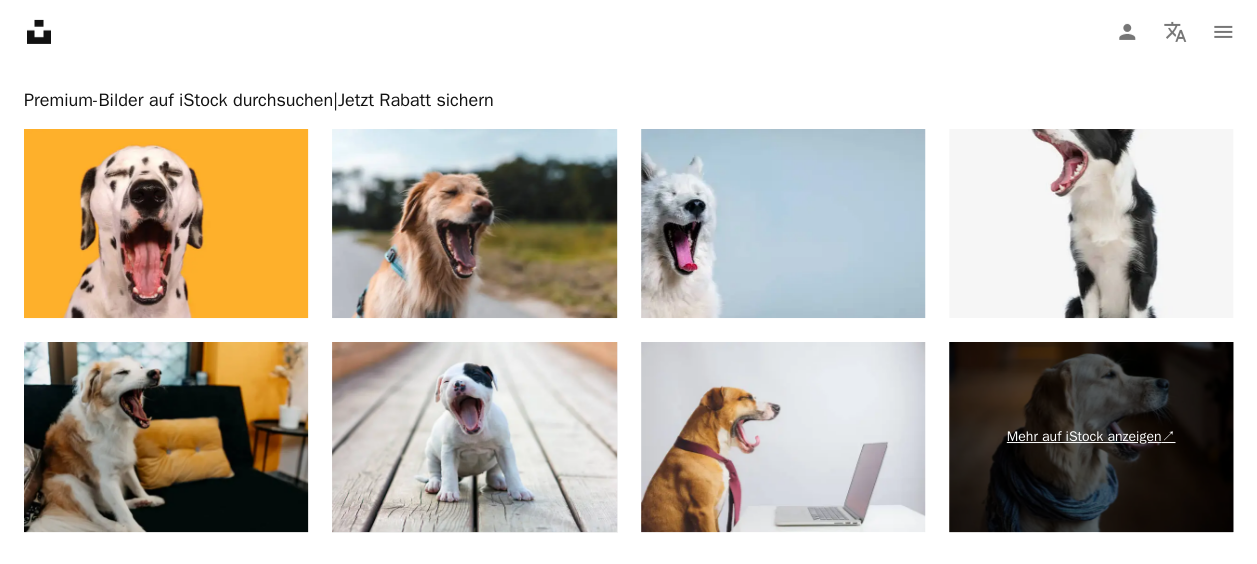 click on "Mehr auf iStock anzeigen  ↗" at bounding box center [1091, 437] 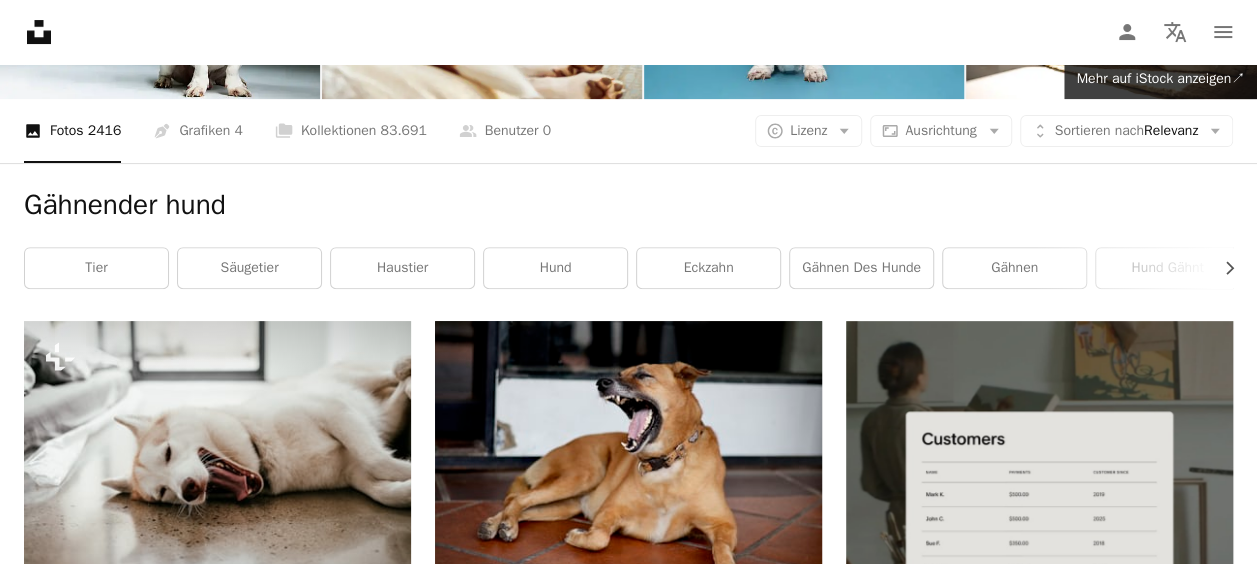 scroll, scrollTop: 0, scrollLeft: 0, axis: both 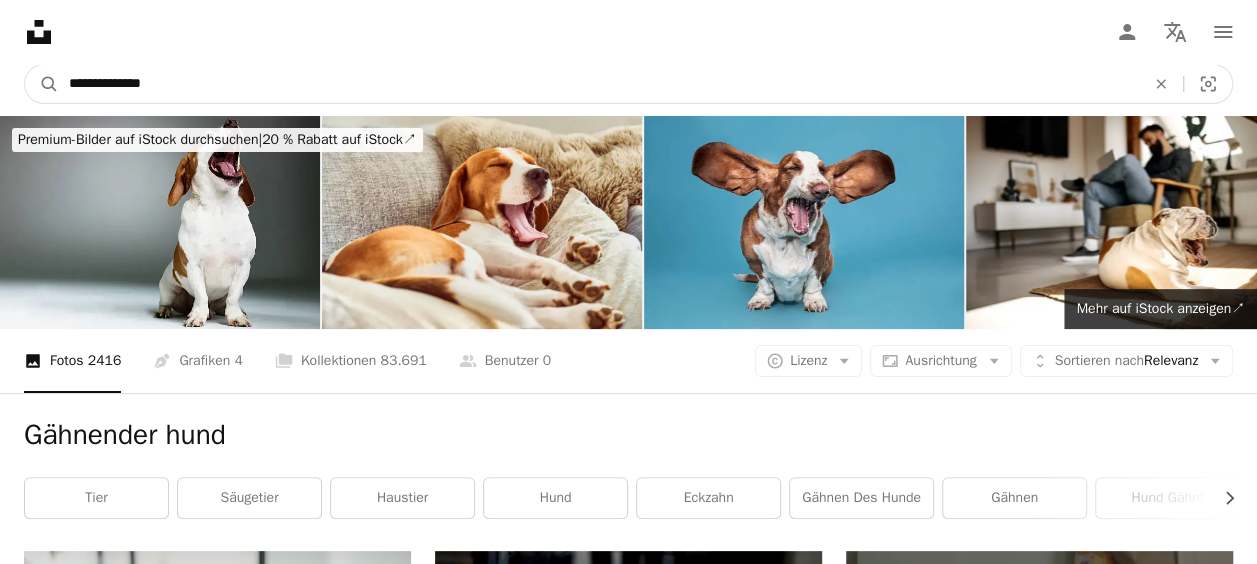 click on "**********" at bounding box center [599, 84] 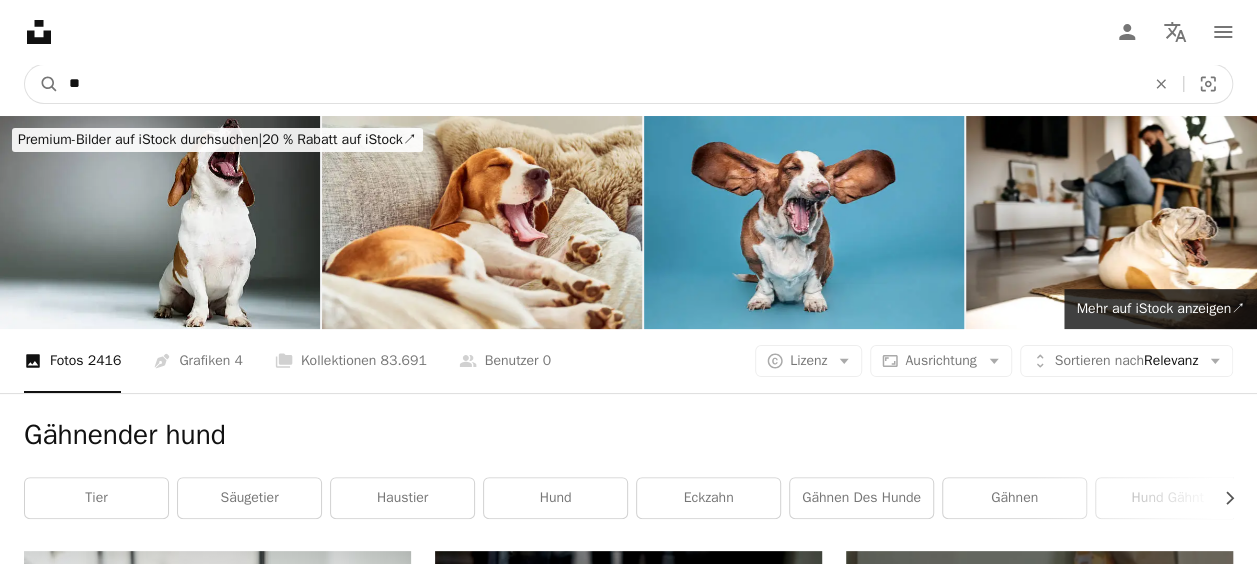 type on "*" 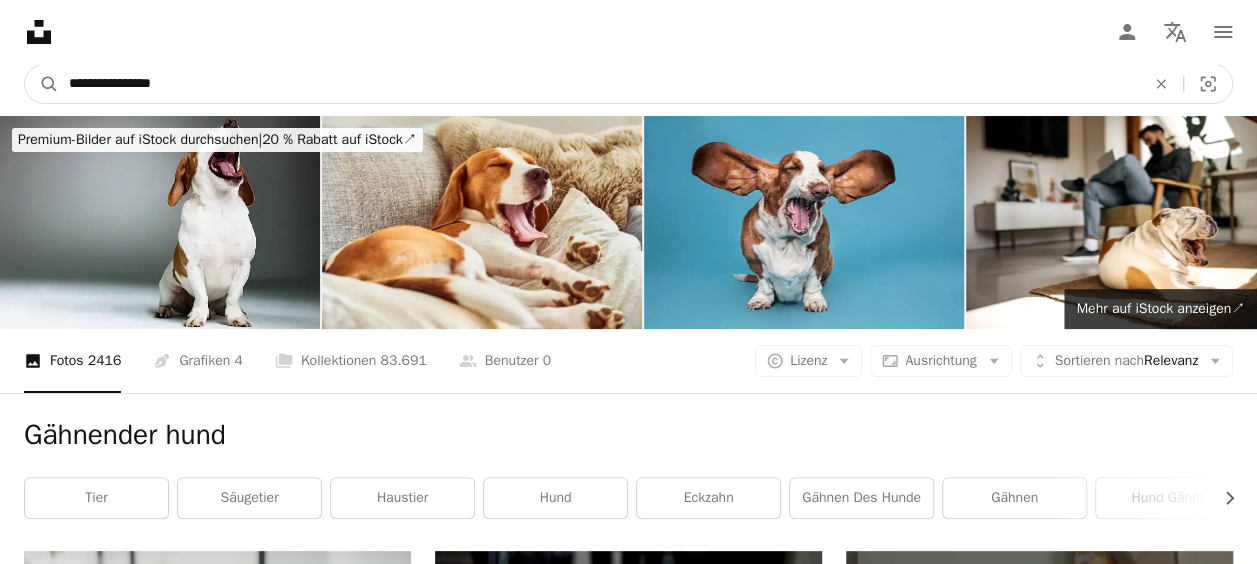 type on "**********" 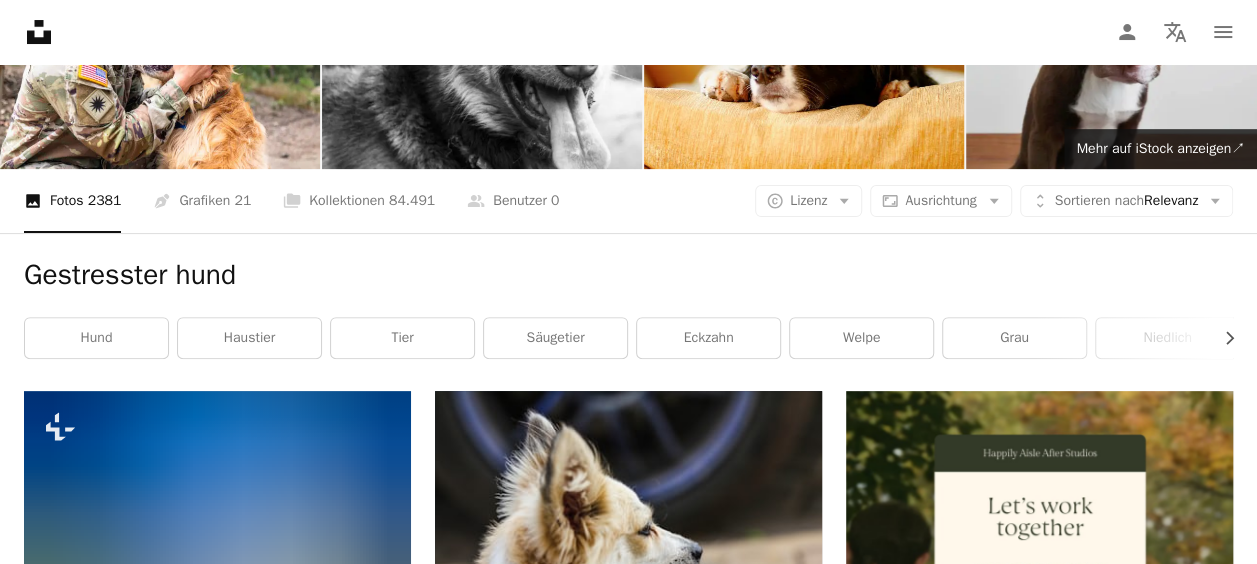 scroll, scrollTop: 0, scrollLeft: 0, axis: both 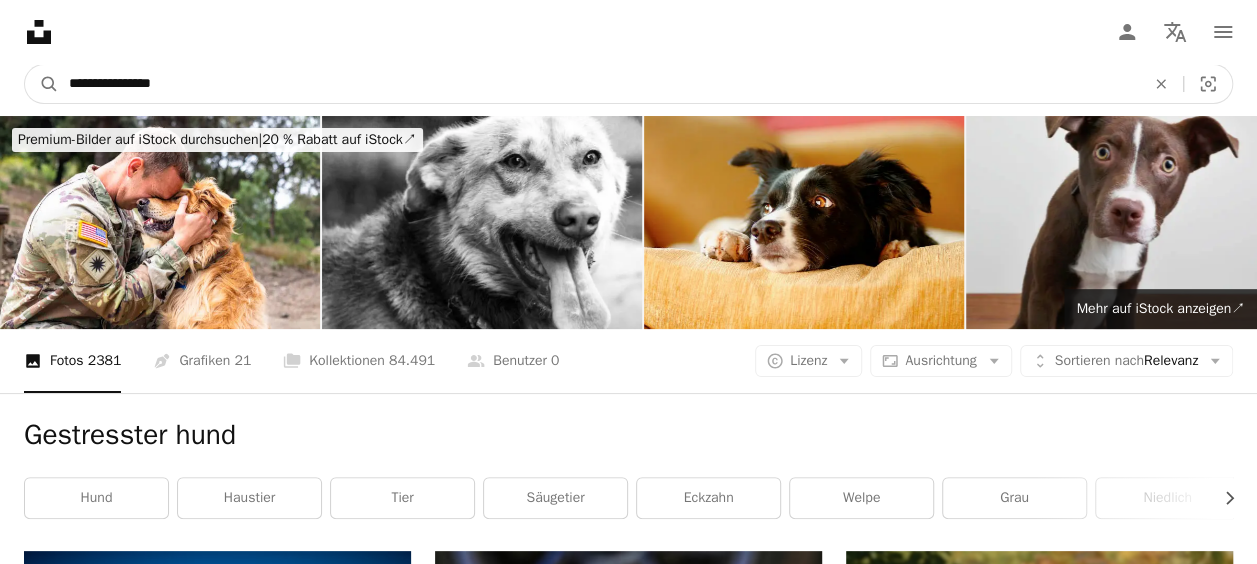 click on "**********" at bounding box center (599, 84) 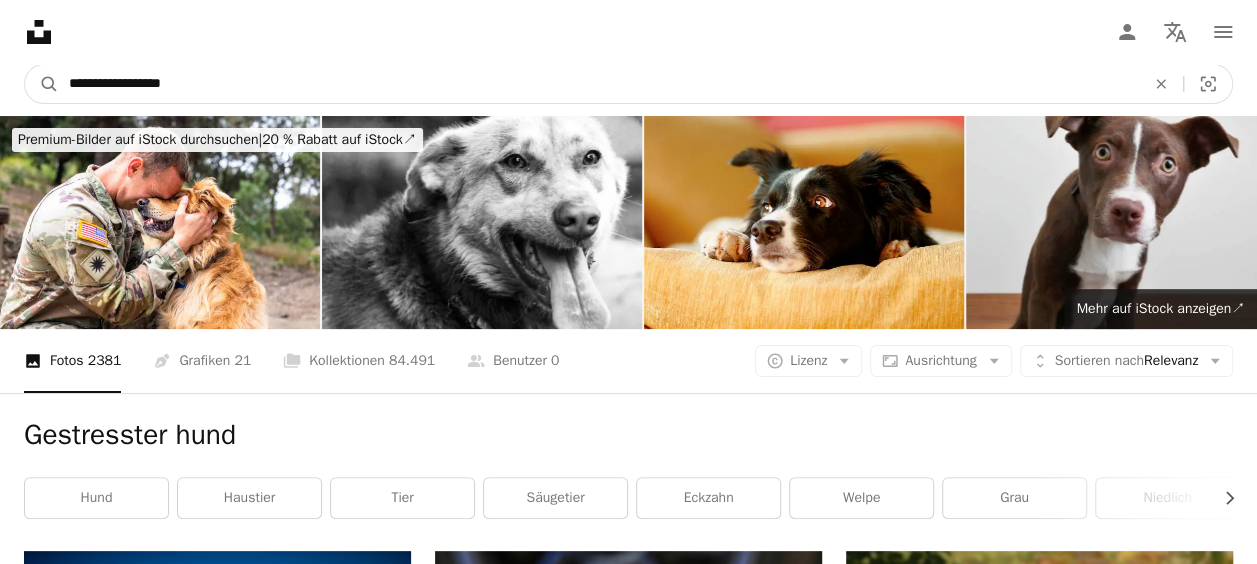 type on "**********" 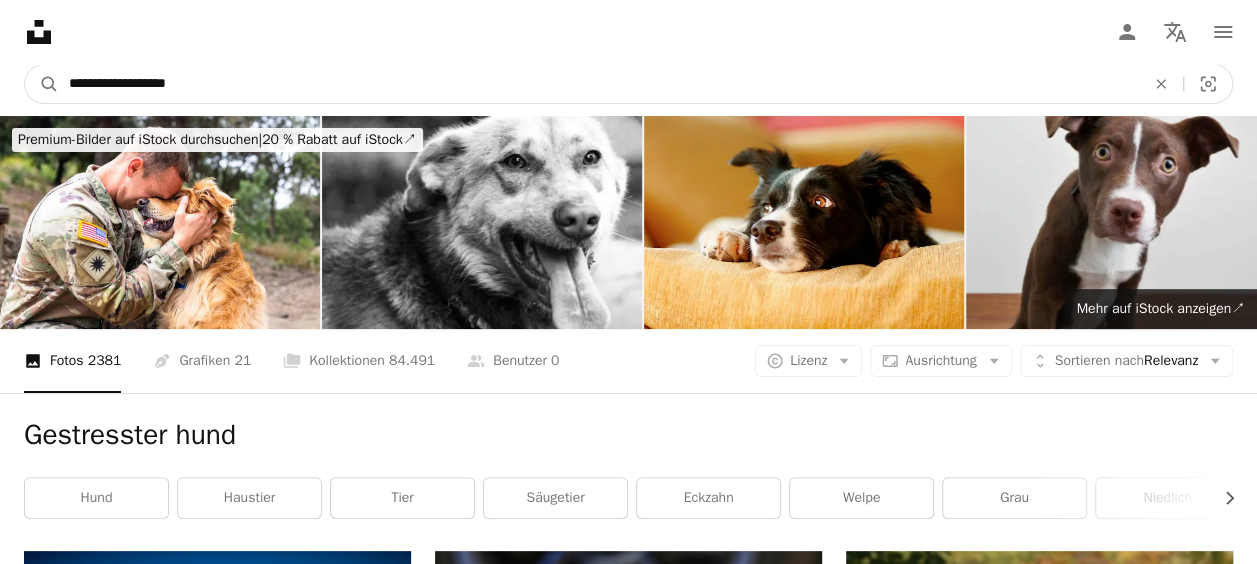 click on "A magnifying glass" at bounding box center (42, 84) 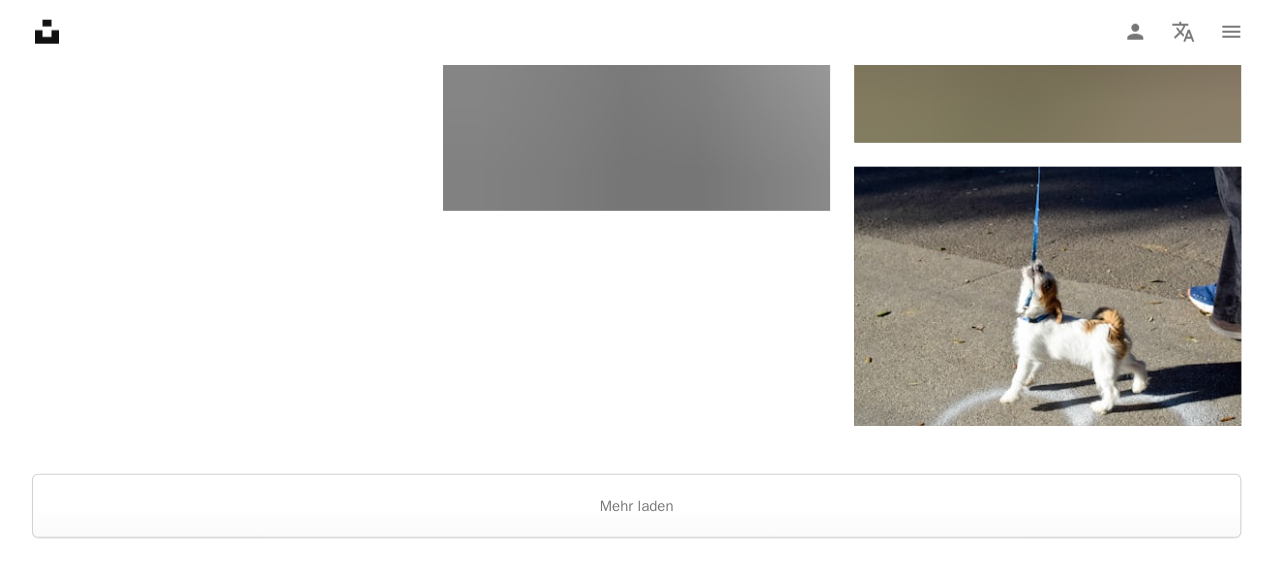 scroll, scrollTop: 2643, scrollLeft: 0, axis: vertical 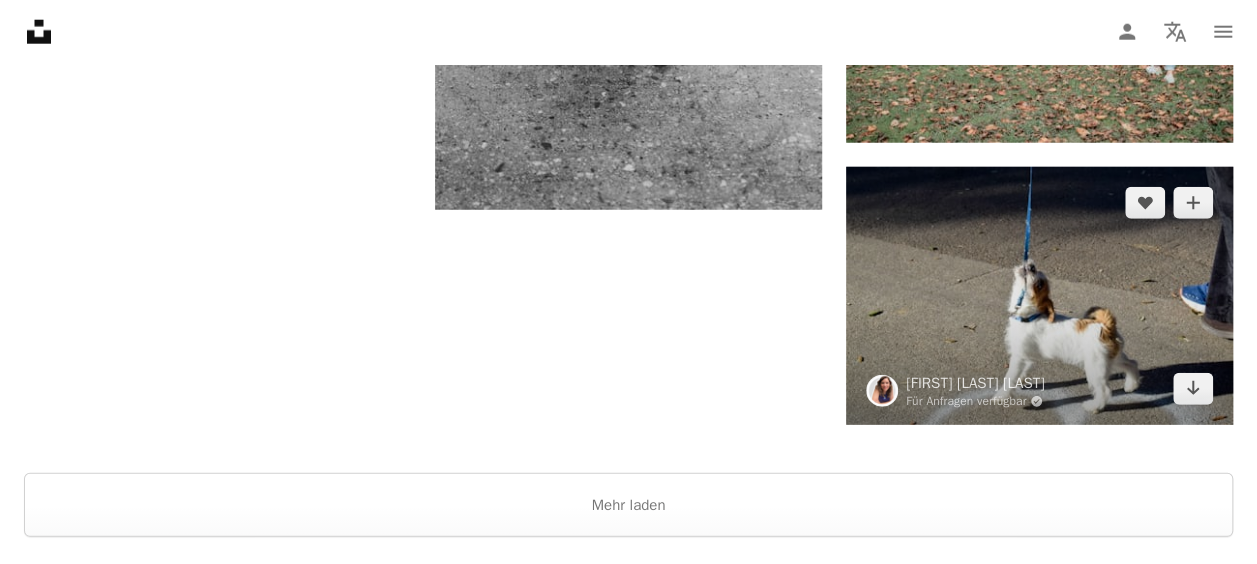 click at bounding box center (1039, 296) 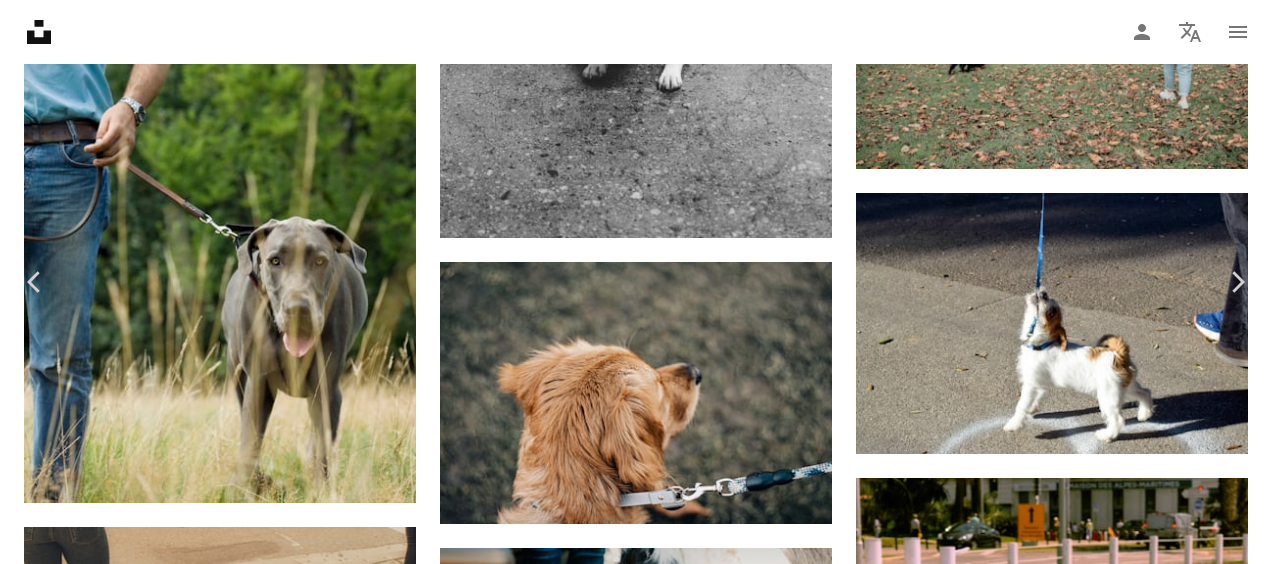 click on "Kostenlos herunterladen" at bounding box center (1041, 4311) 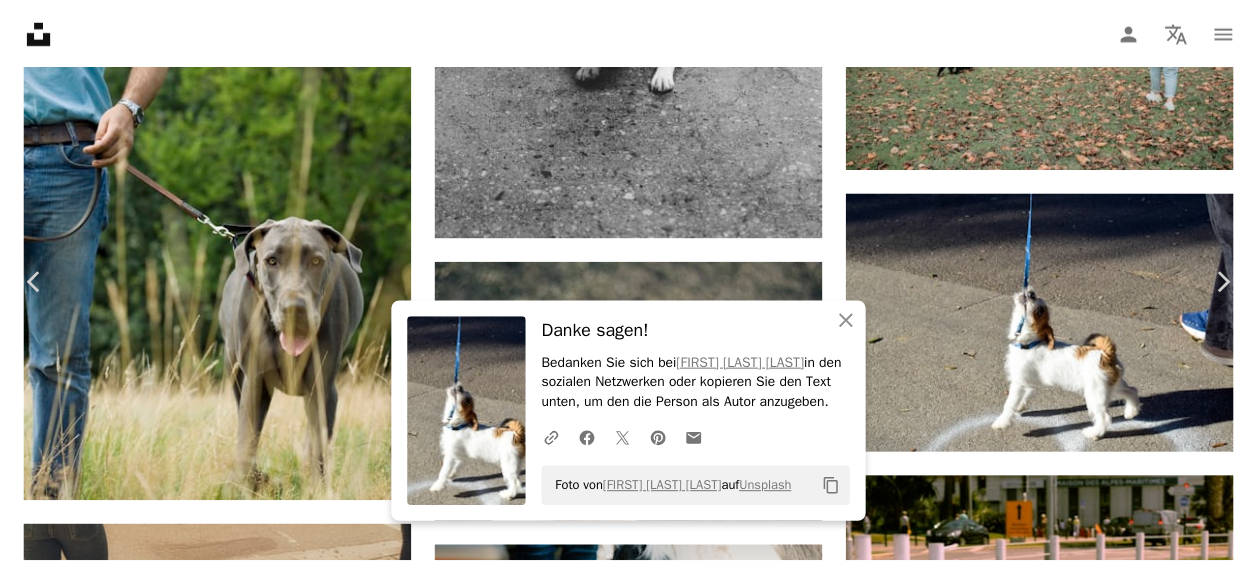 scroll, scrollTop: 54, scrollLeft: 0, axis: vertical 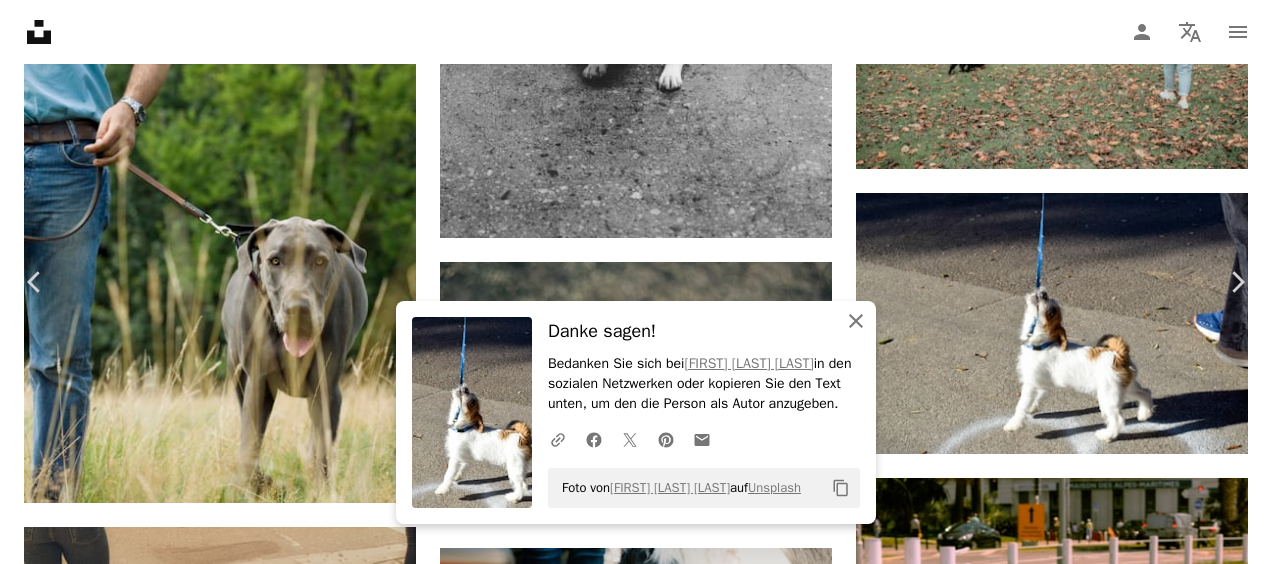 click on "An X shape" 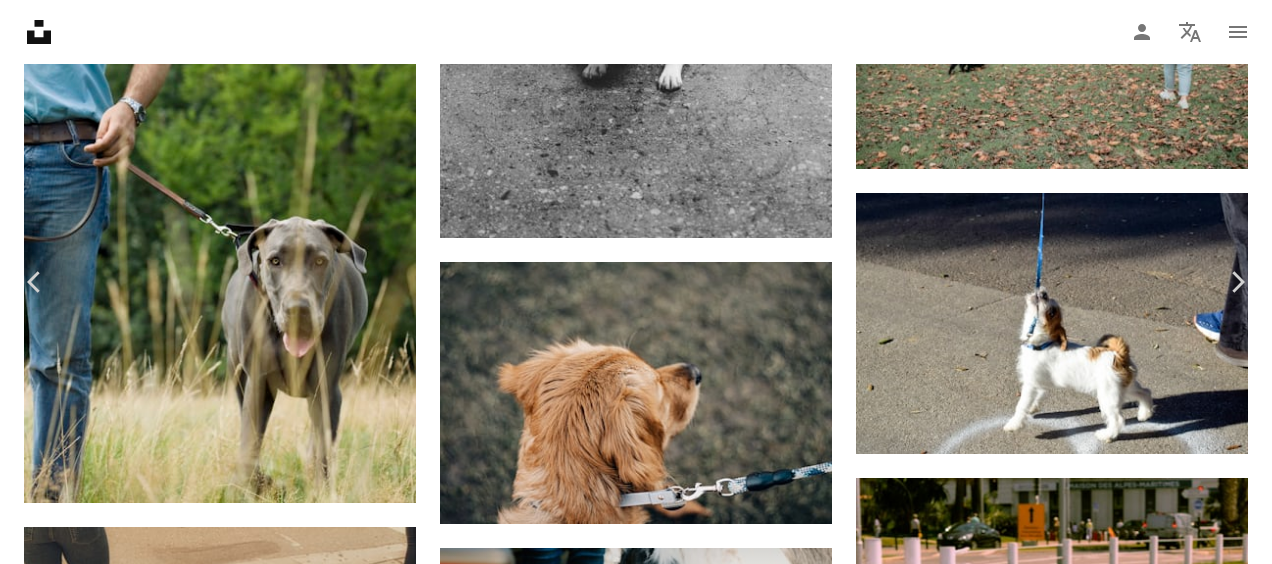 click on "An X shape" at bounding box center [20, 20] 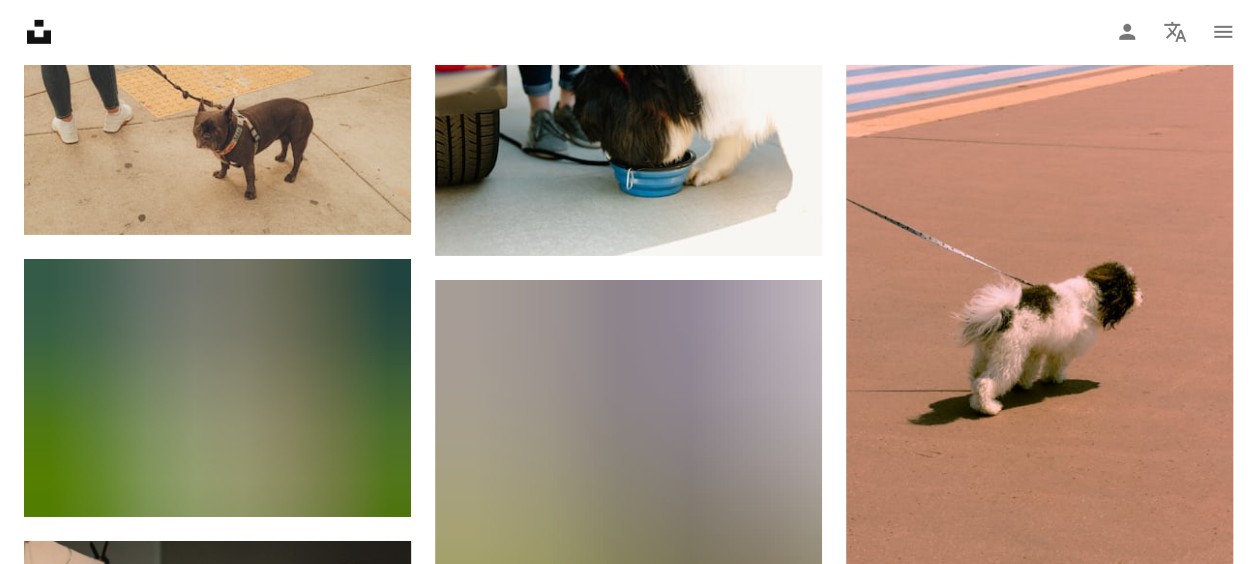 scroll, scrollTop: 3145, scrollLeft: 0, axis: vertical 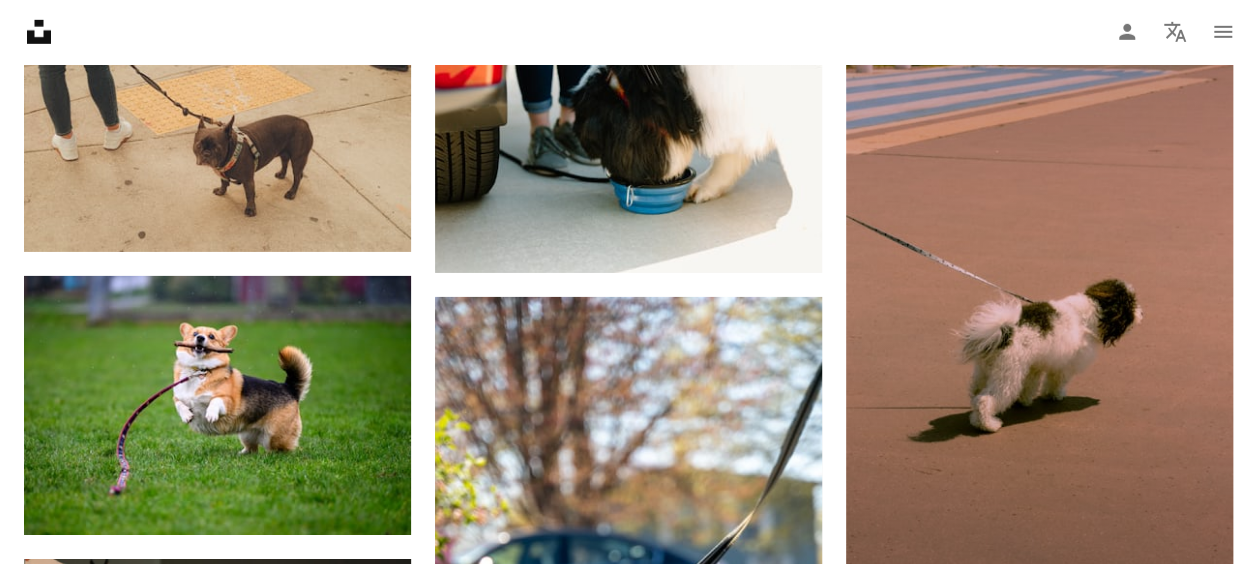 click at bounding box center (1039, 292) 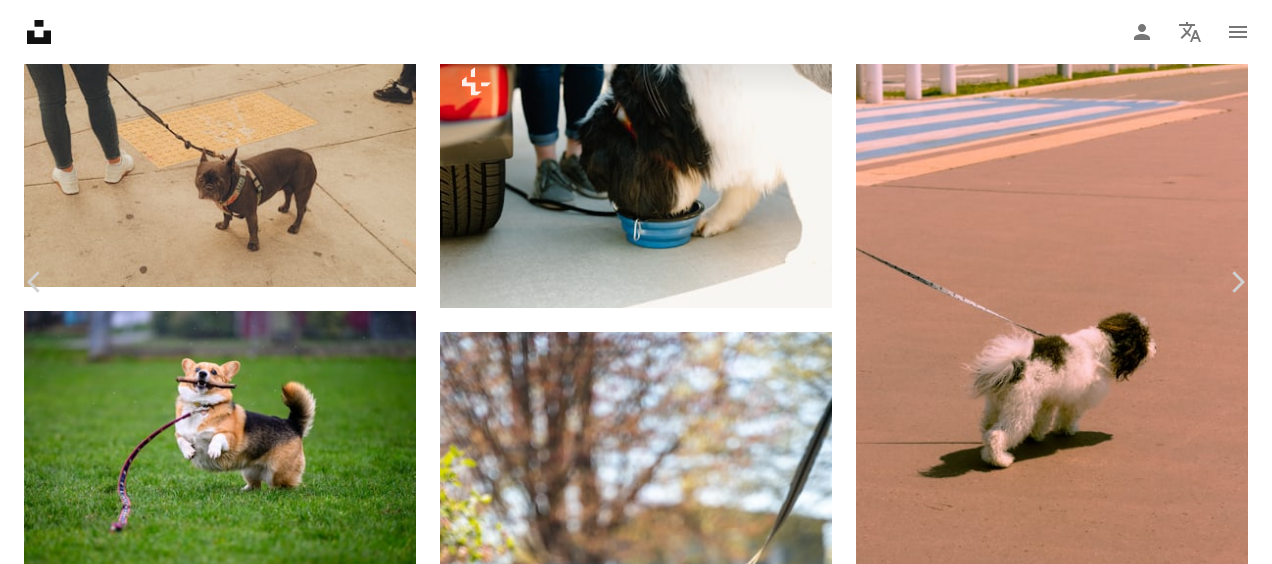 click on "Kostenlos herunterladen" at bounding box center [1041, 3810] 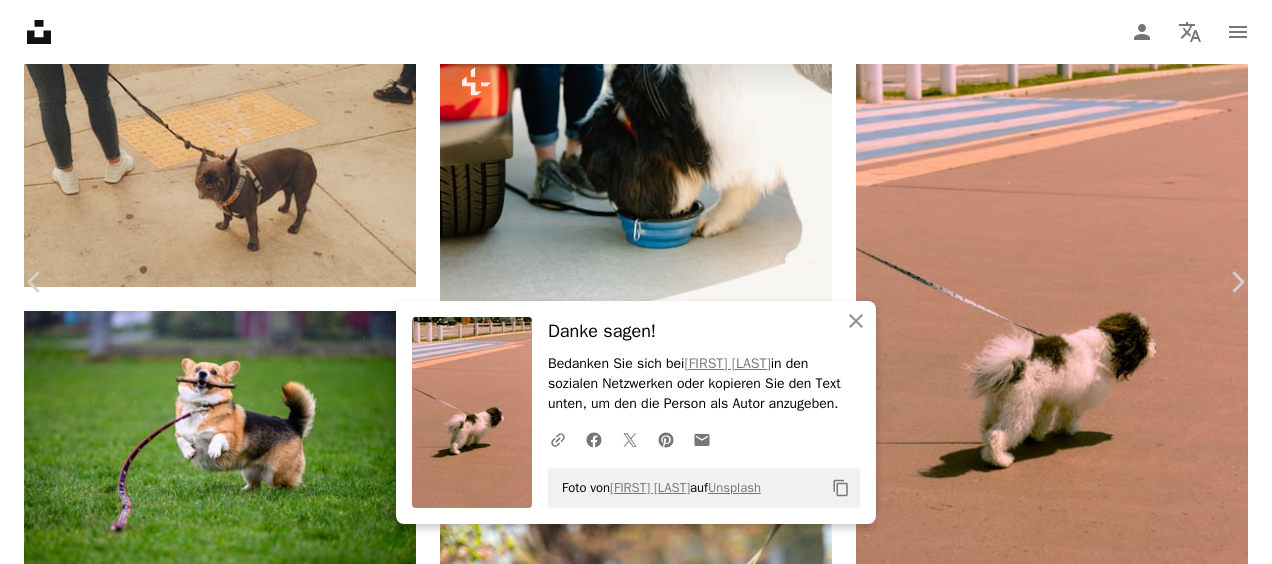 click on "An X shape" at bounding box center (20, 20) 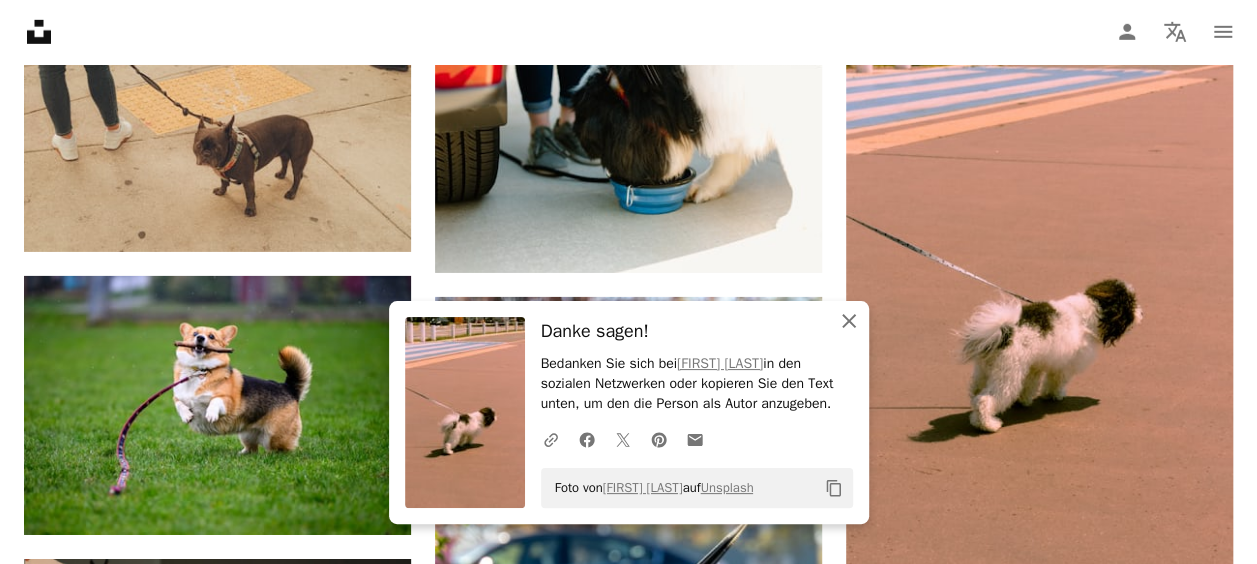 click on "An X shape" 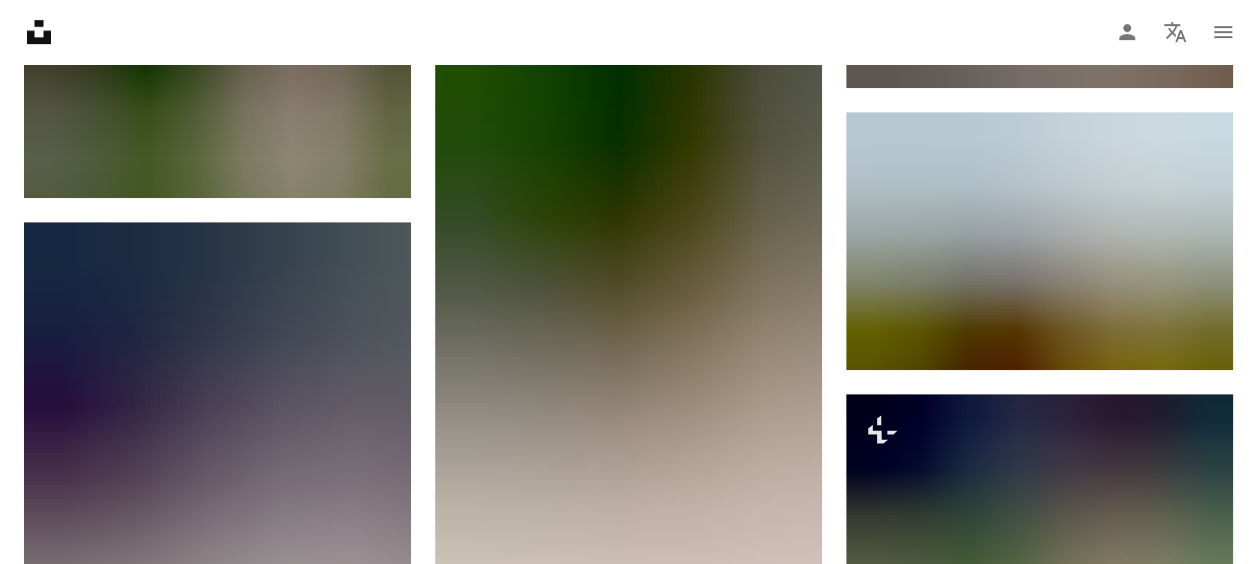 scroll, scrollTop: 4334, scrollLeft: 0, axis: vertical 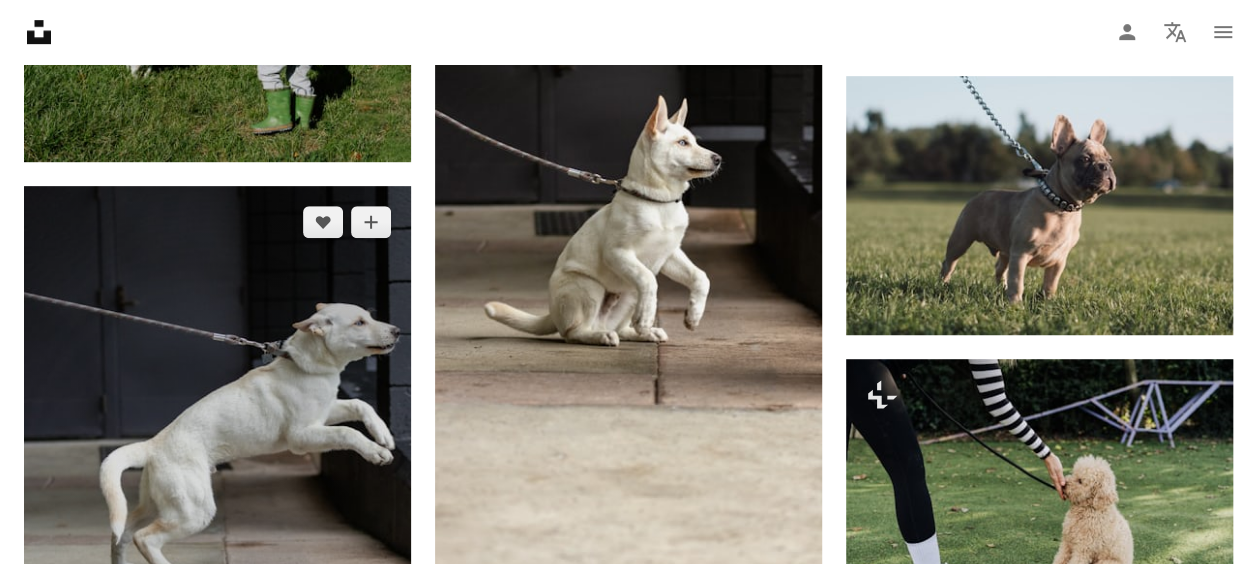click at bounding box center [217, 476] 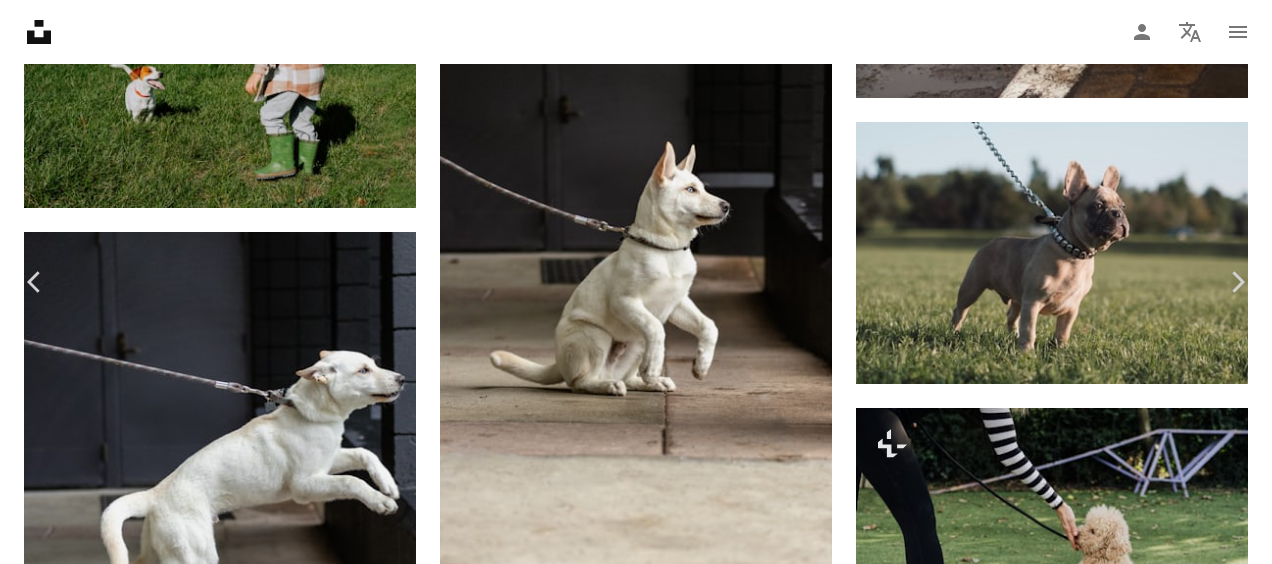 click on "Kostenlos herunterladen" at bounding box center (1041, 2621) 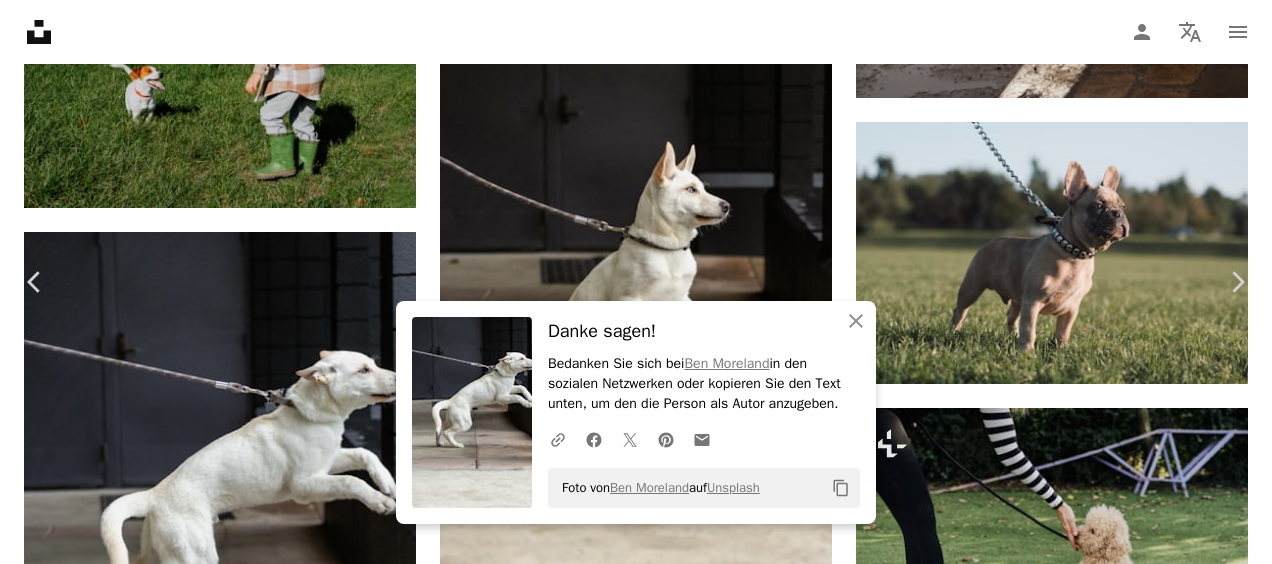 click on "An X shape" at bounding box center (20, 20) 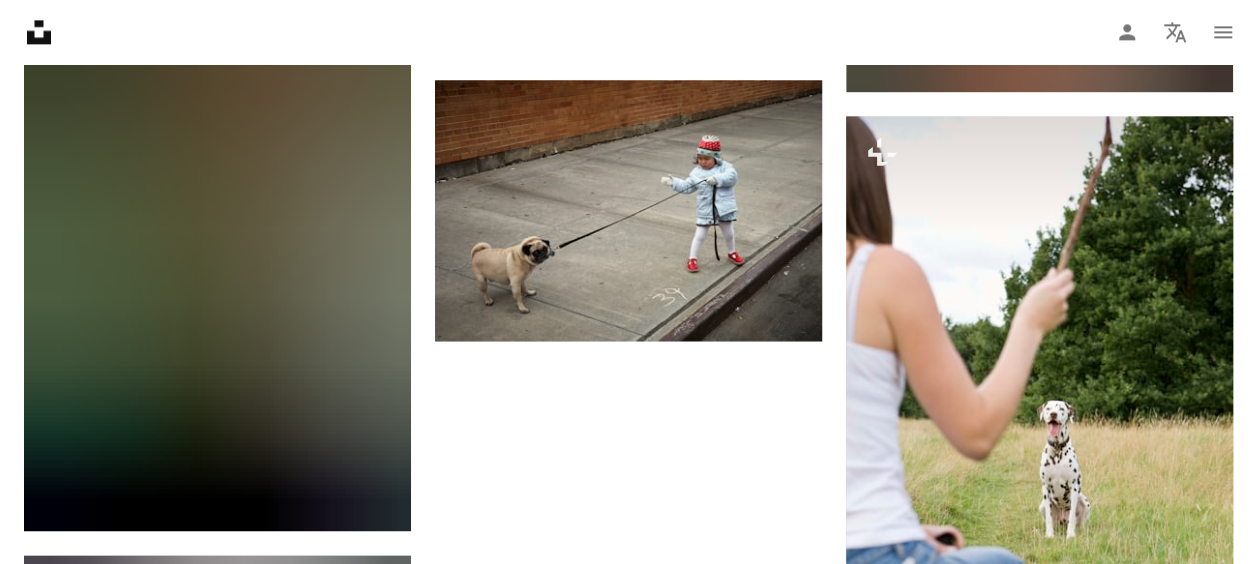 scroll, scrollTop: 5126, scrollLeft: 0, axis: vertical 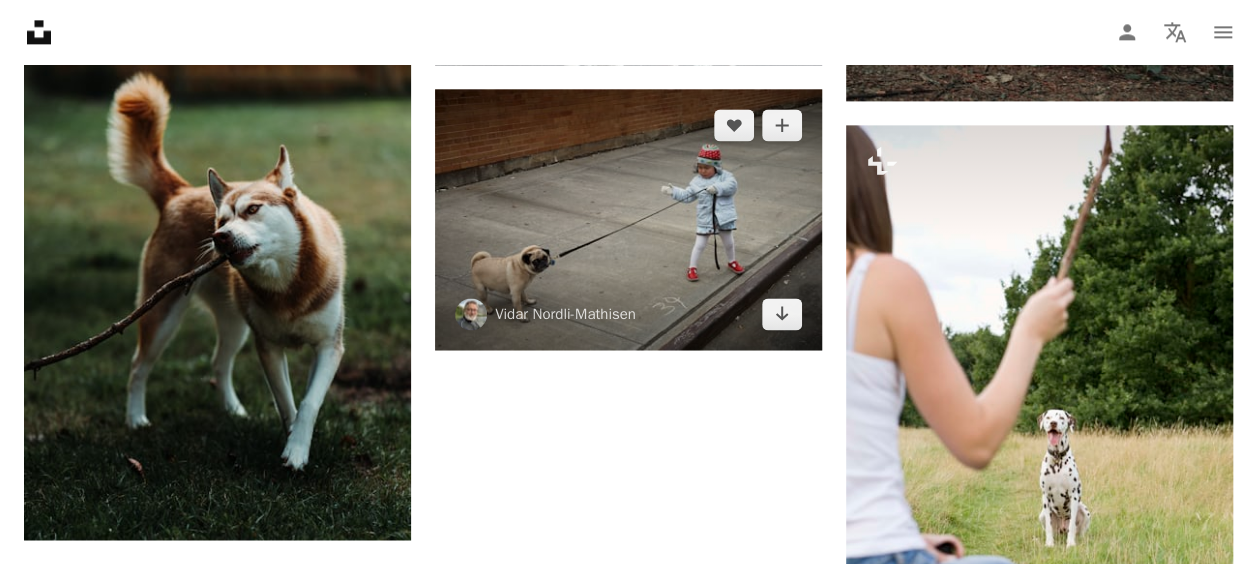 click at bounding box center (628, 219) 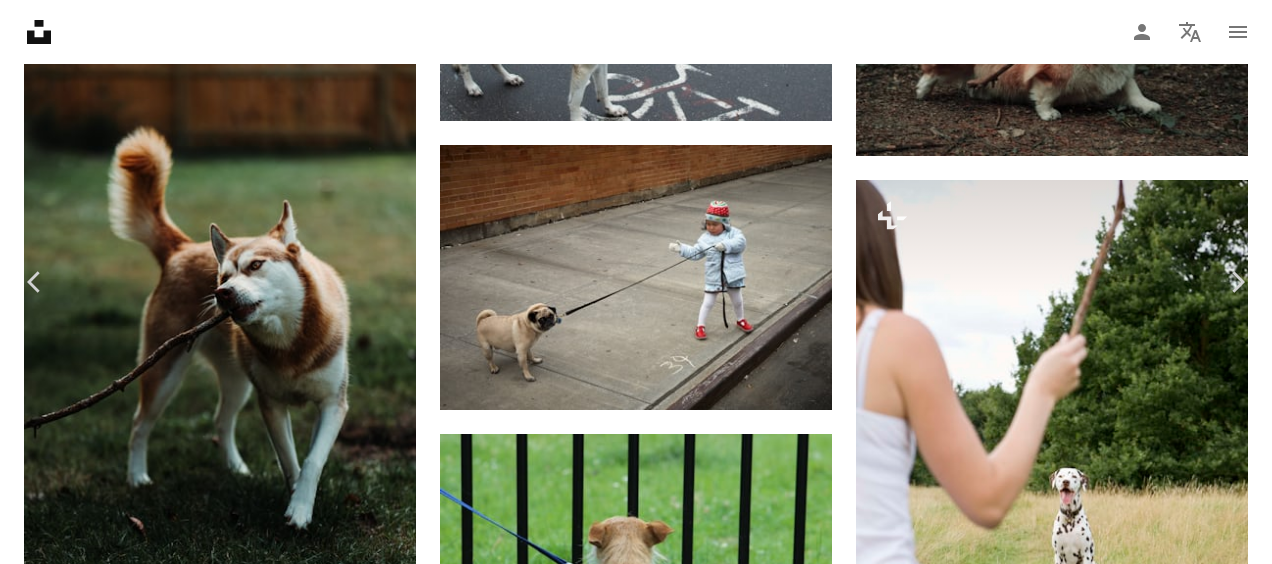 click on "Kostenlos herunterladen" at bounding box center [1041, 4670] 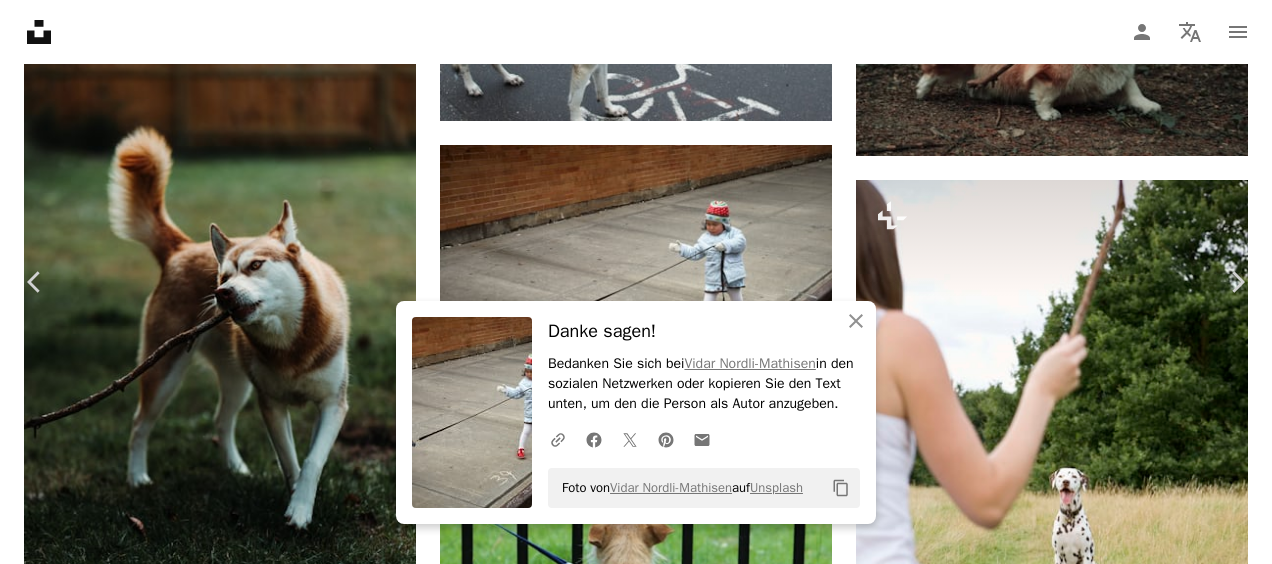click on "An X shape" at bounding box center (20, 20) 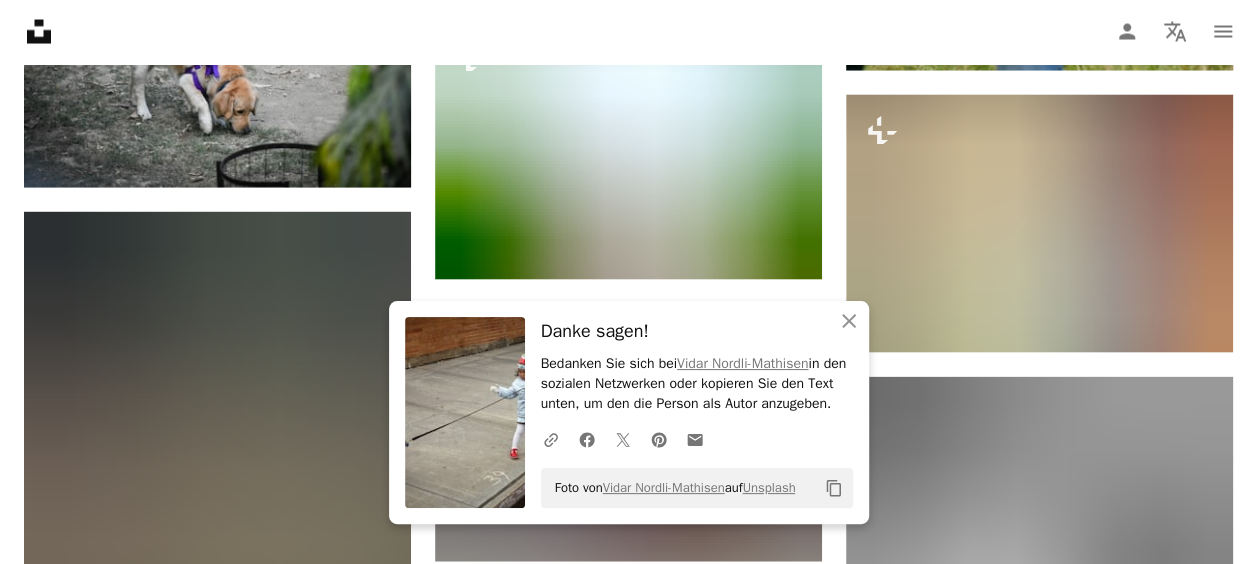 scroll, scrollTop: 5846, scrollLeft: 0, axis: vertical 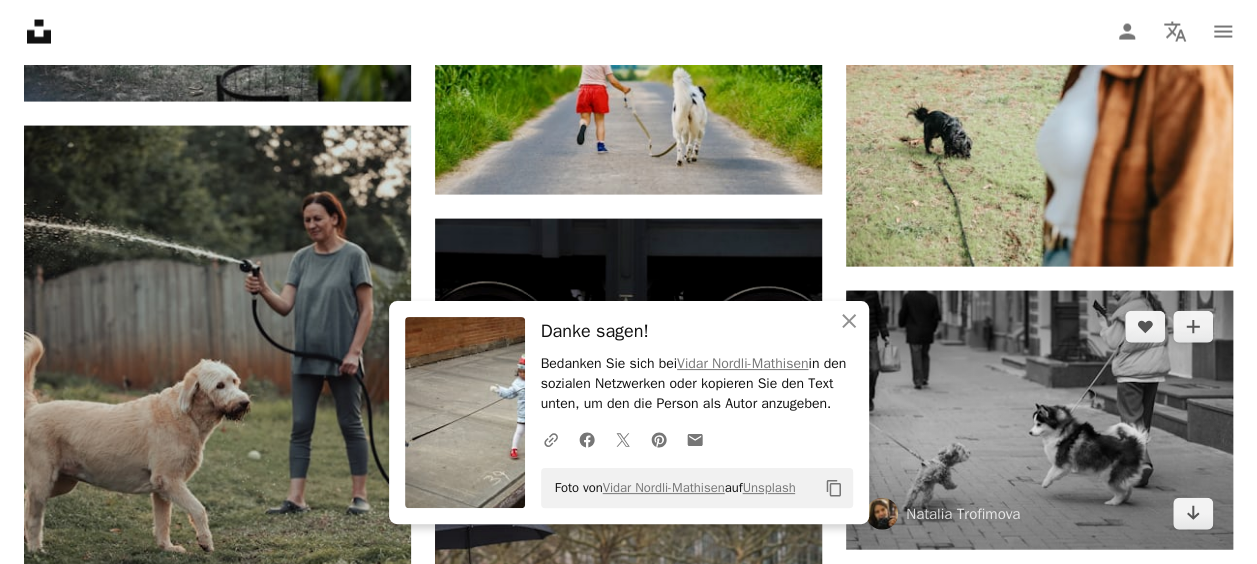 click at bounding box center (1039, 420) 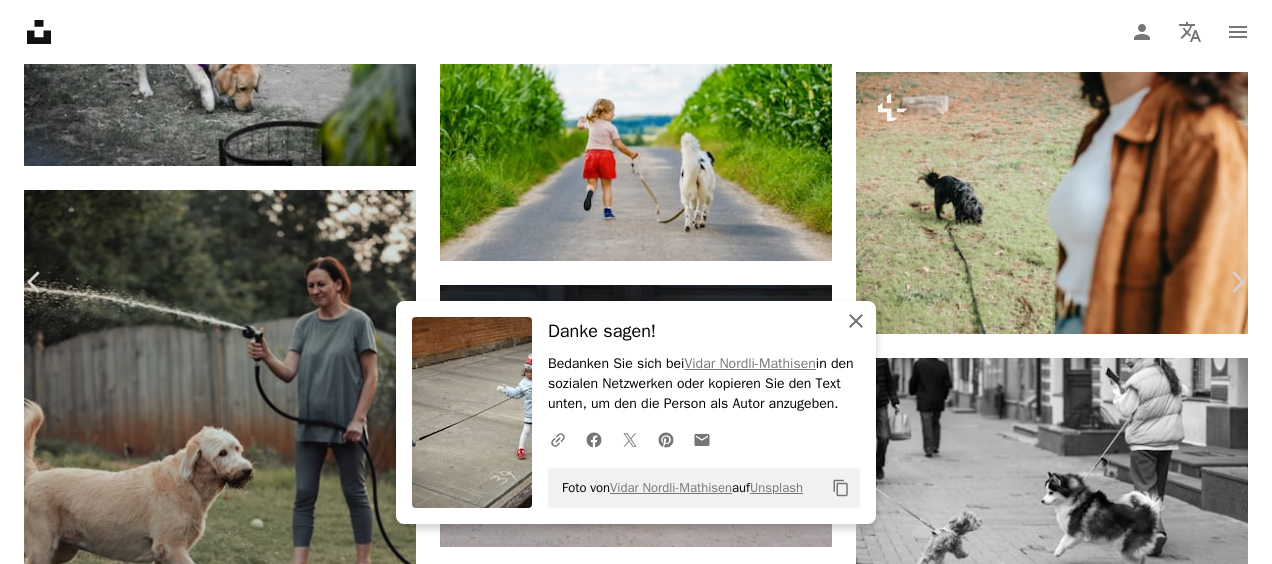 click on "An X shape" 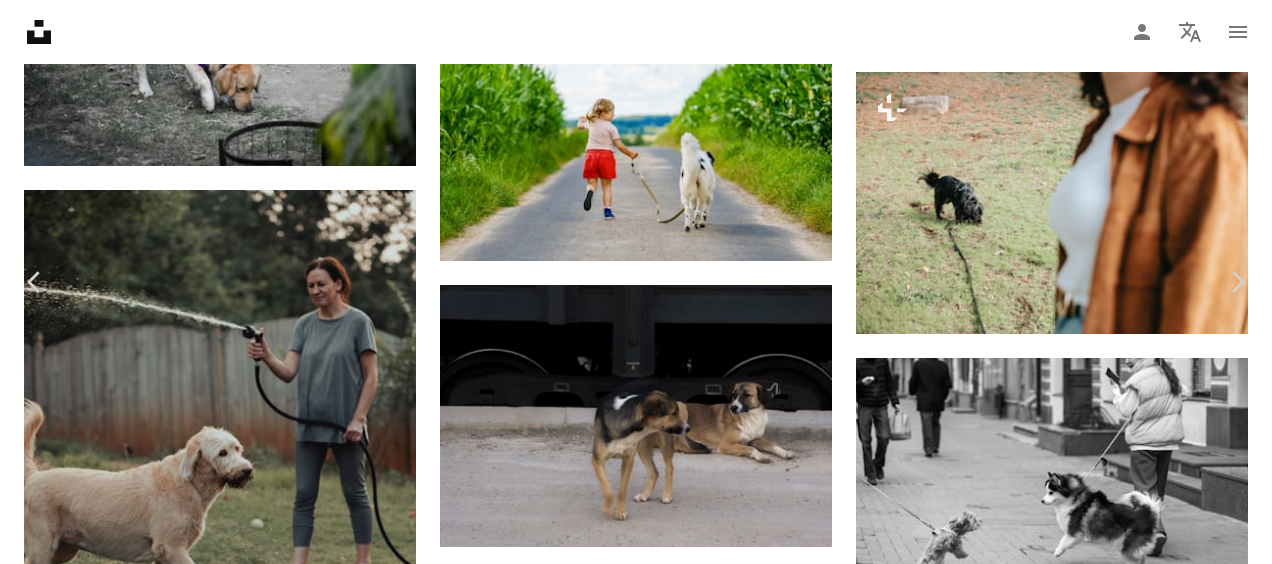 click on "Kostenlos herunterladen" at bounding box center [1041, 3951] 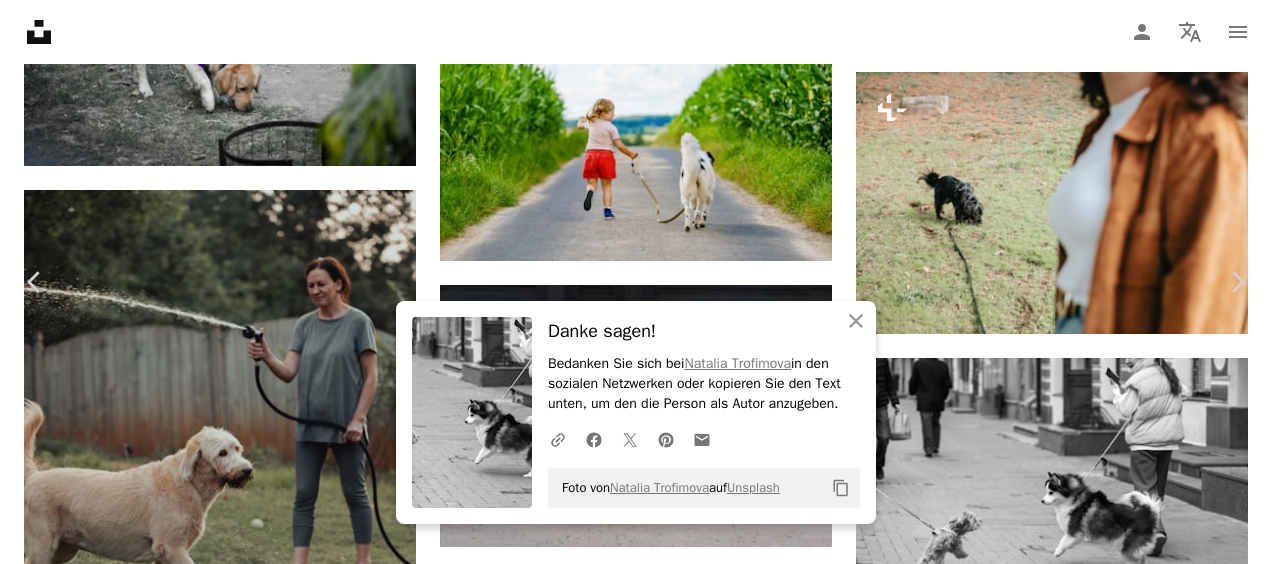 click on "An X shape" at bounding box center [20, 20] 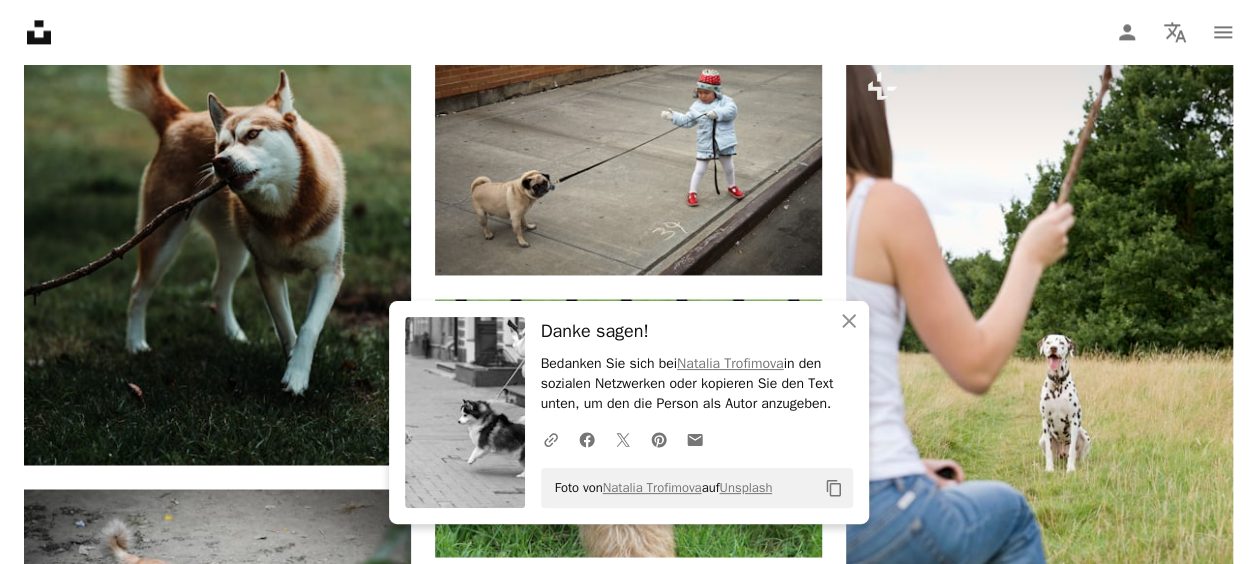 scroll, scrollTop: 5276, scrollLeft: 0, axis: vertical 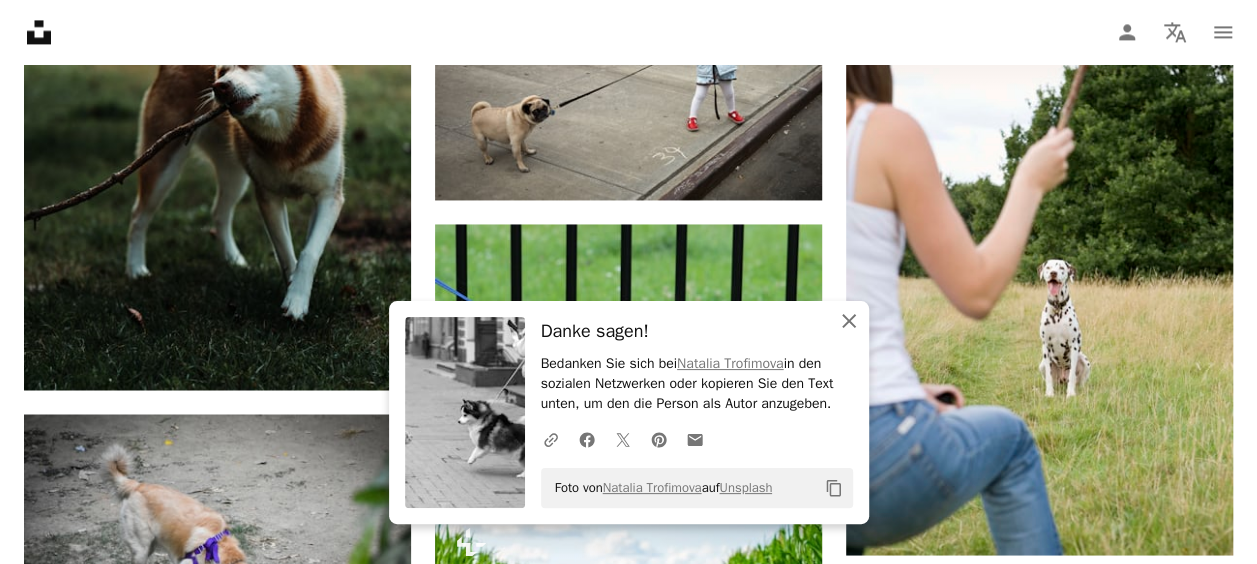 click on "An X shape" 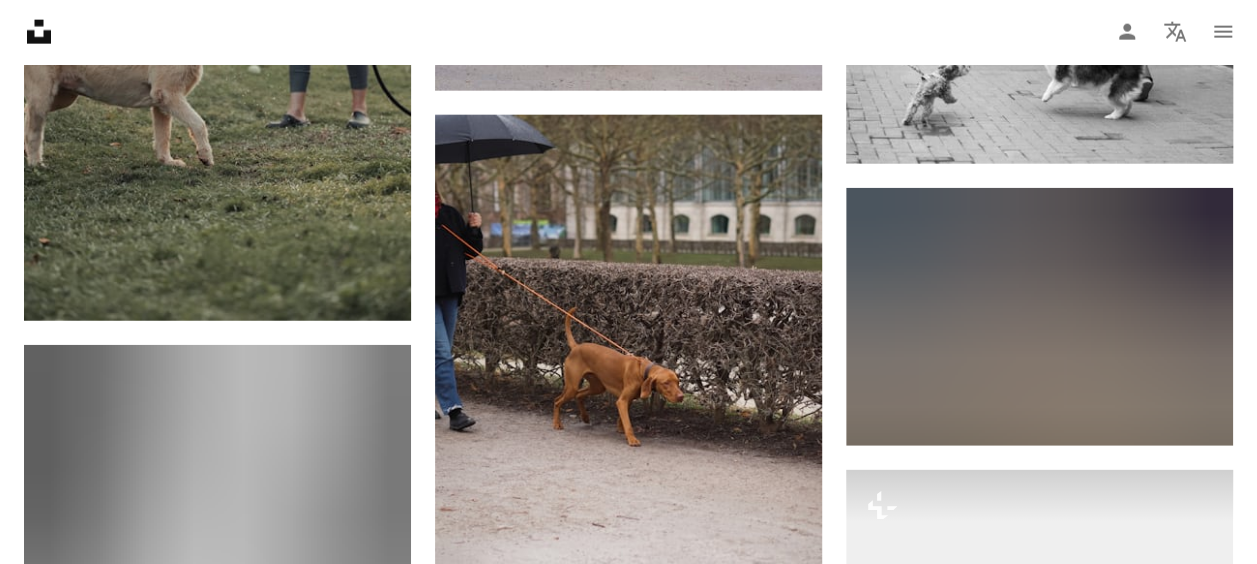 scroll, scrollTop: 6281, scrollLeft: 0, axis: vertical 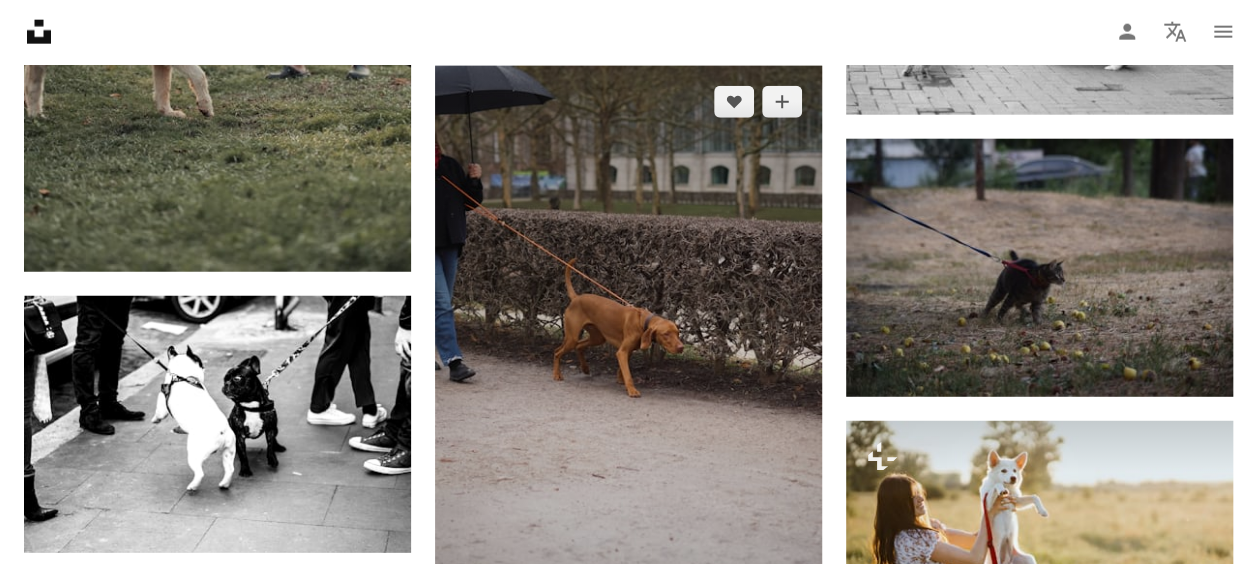 click at bounding box center [628, 410] 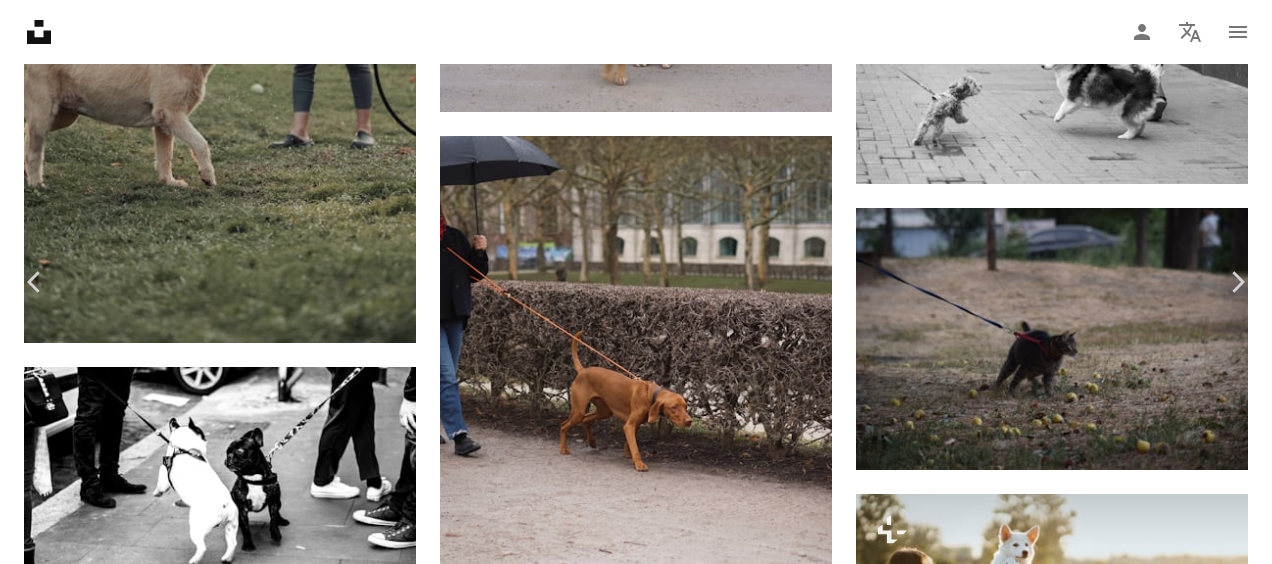 click on "Kostenlos herunterladen" at bounding box center (1041, 3516) 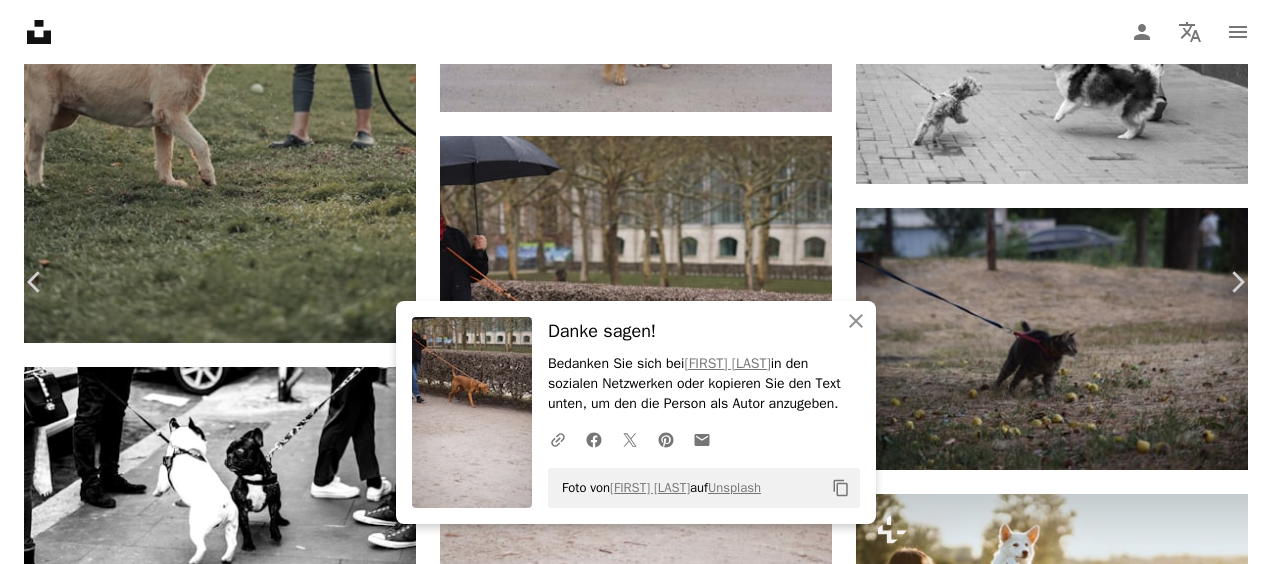 click on "An X shape" at bounding box center (20, 20) 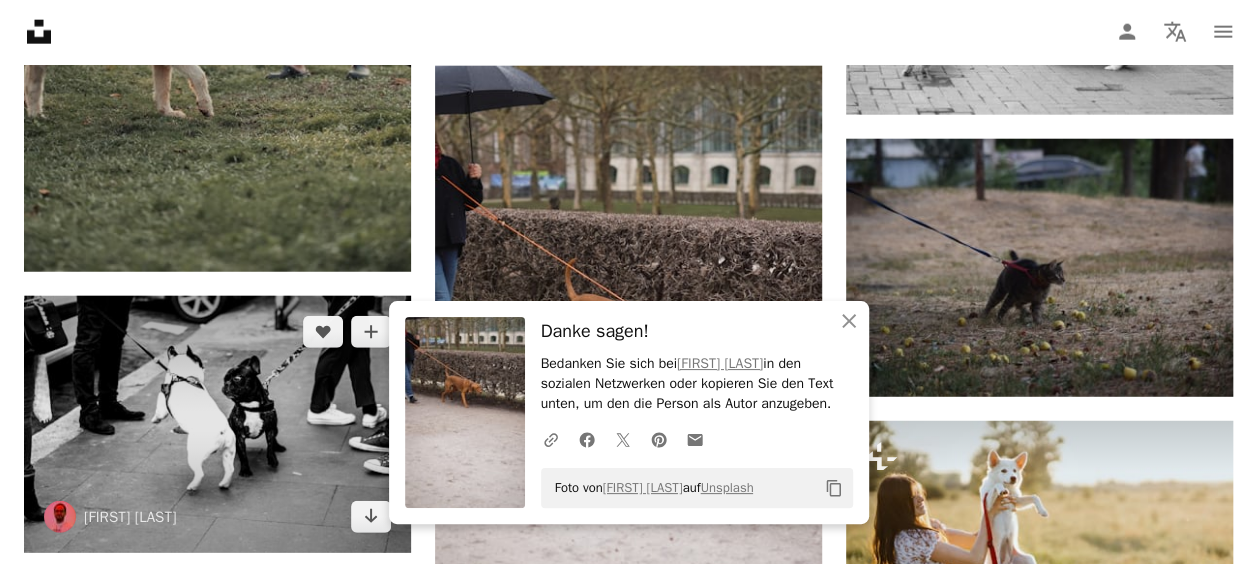 click at bounding box center (217, 424) 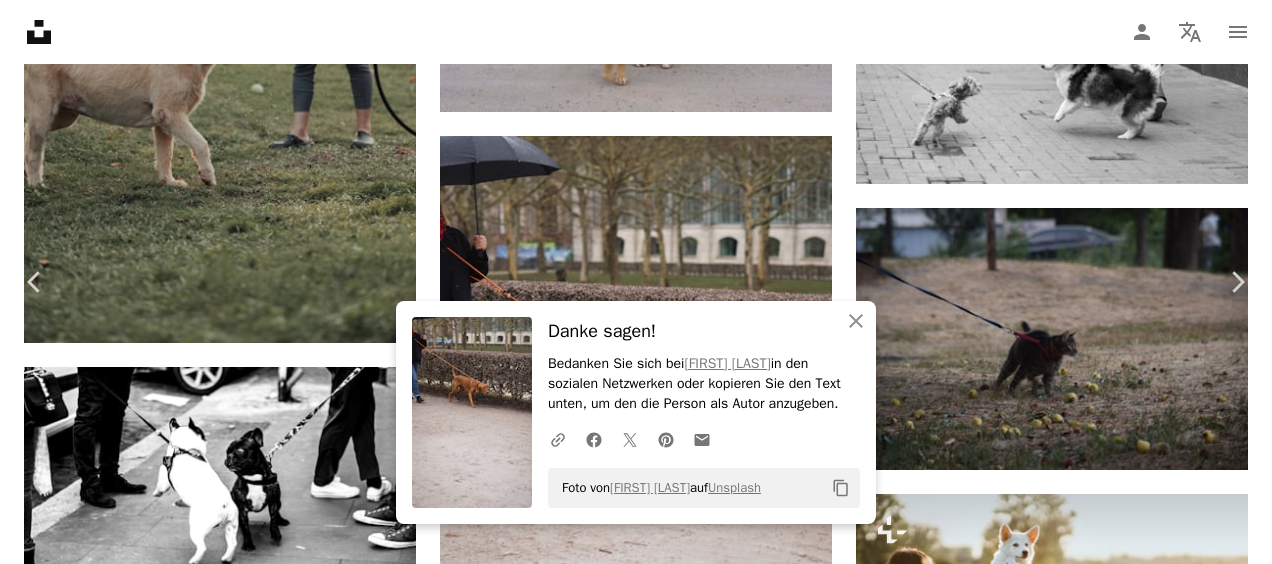 click on "Kostenlos herunterladen" at bounding box center [1041, 3516] 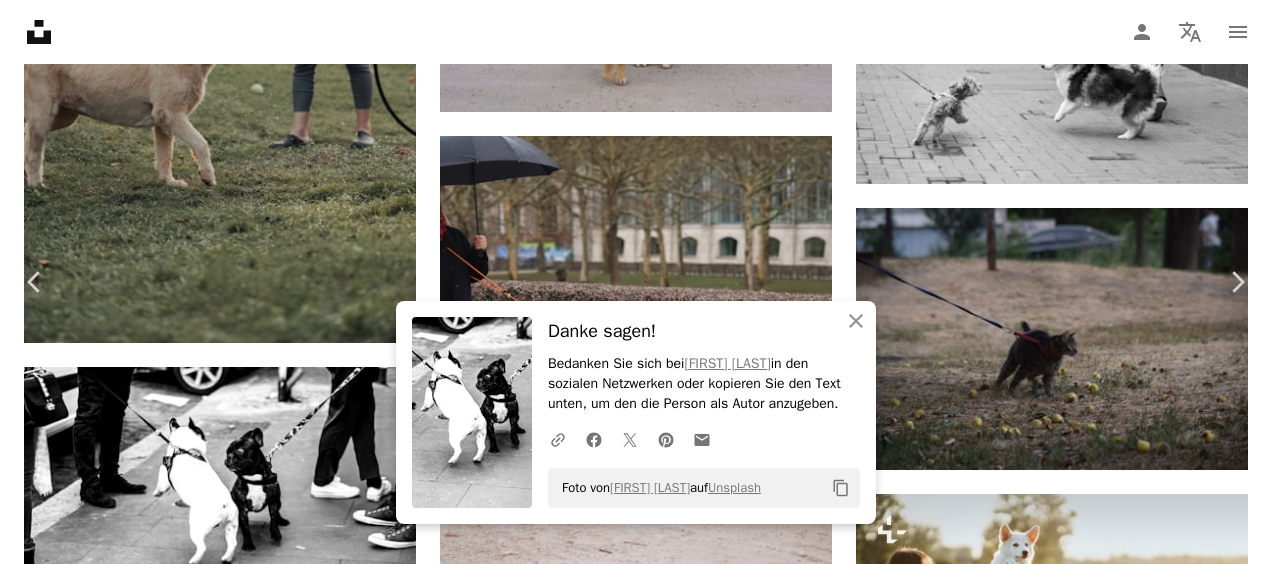 click on "An X shape" at bounding box center [20, 20] 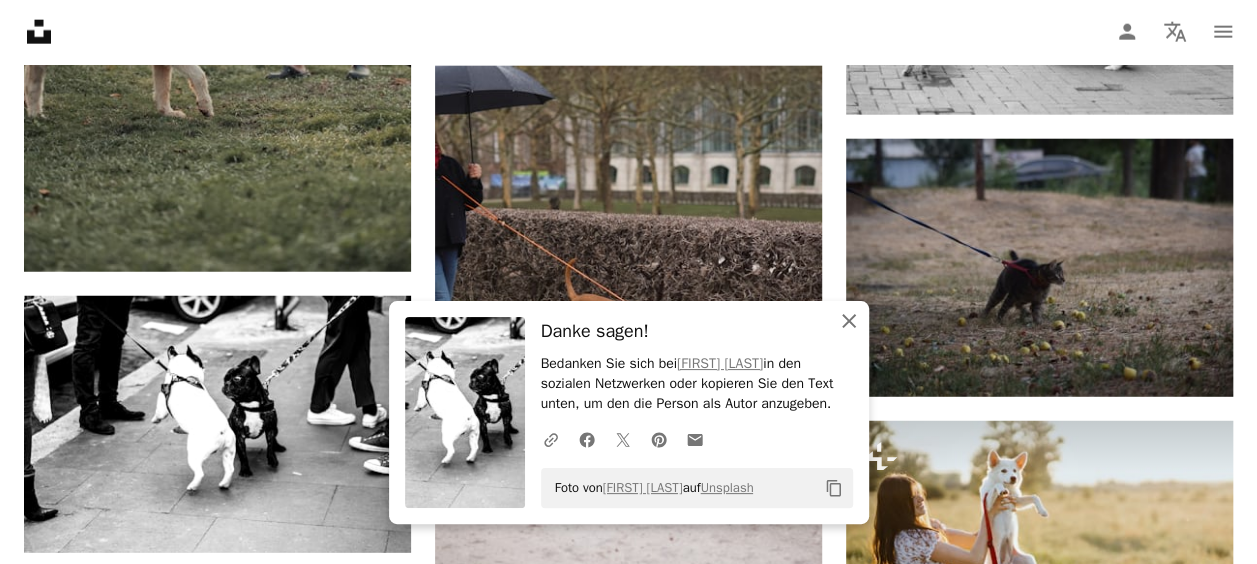 click on "An X shape Schließen" at bounding box center [849, 321] 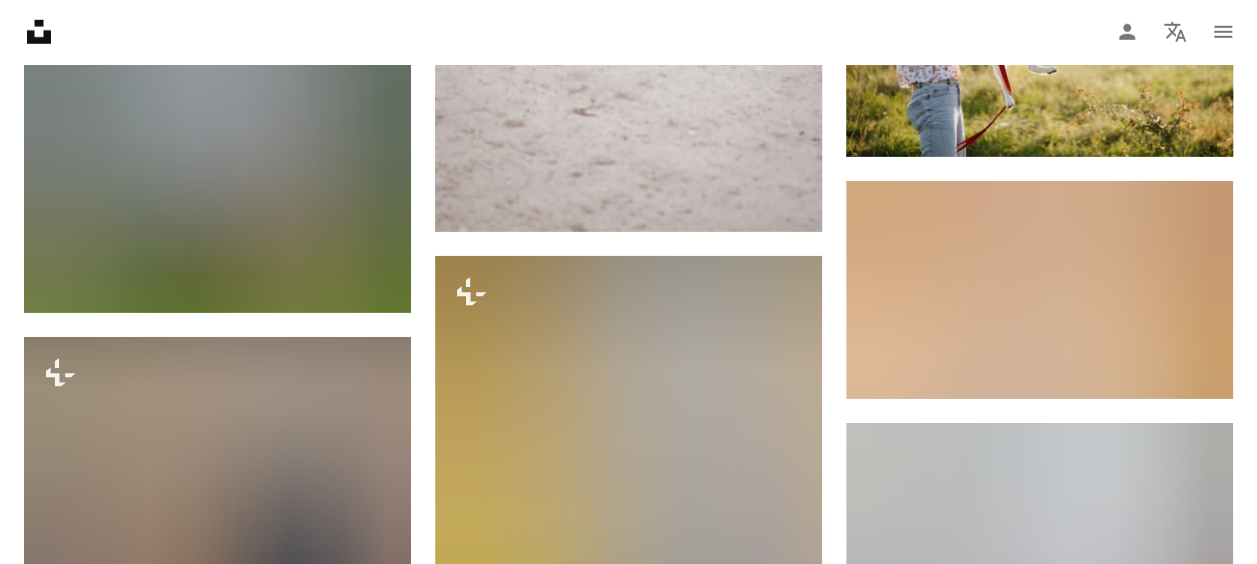 scroll, scrollTop: 6815, scrollLeft: 0, axis: vertical 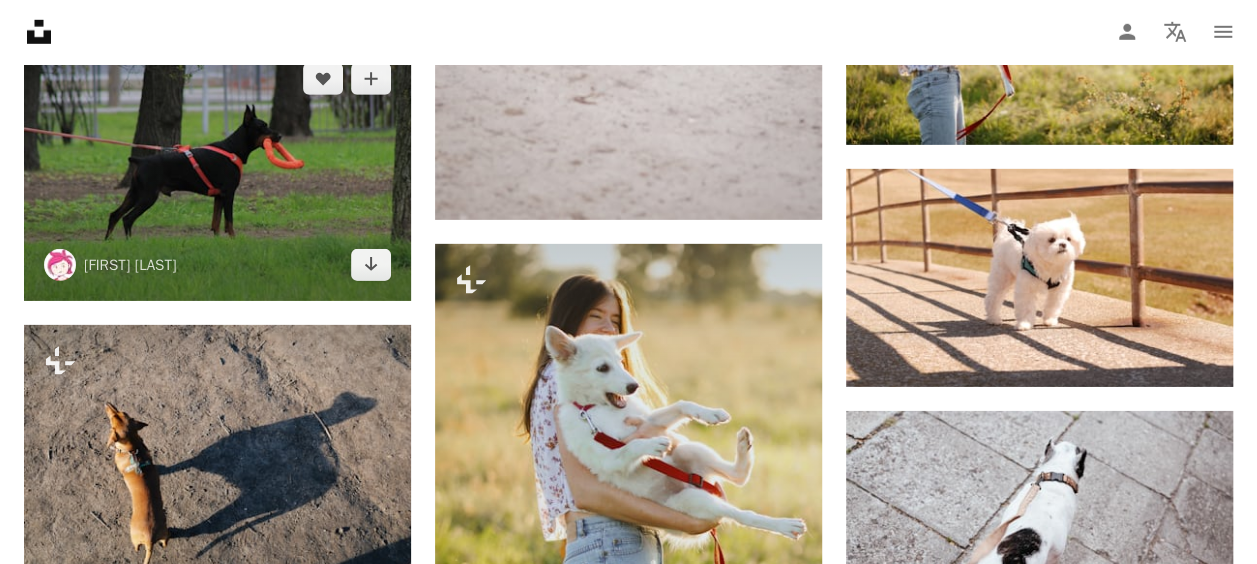 click at bounding box center [217, 172] 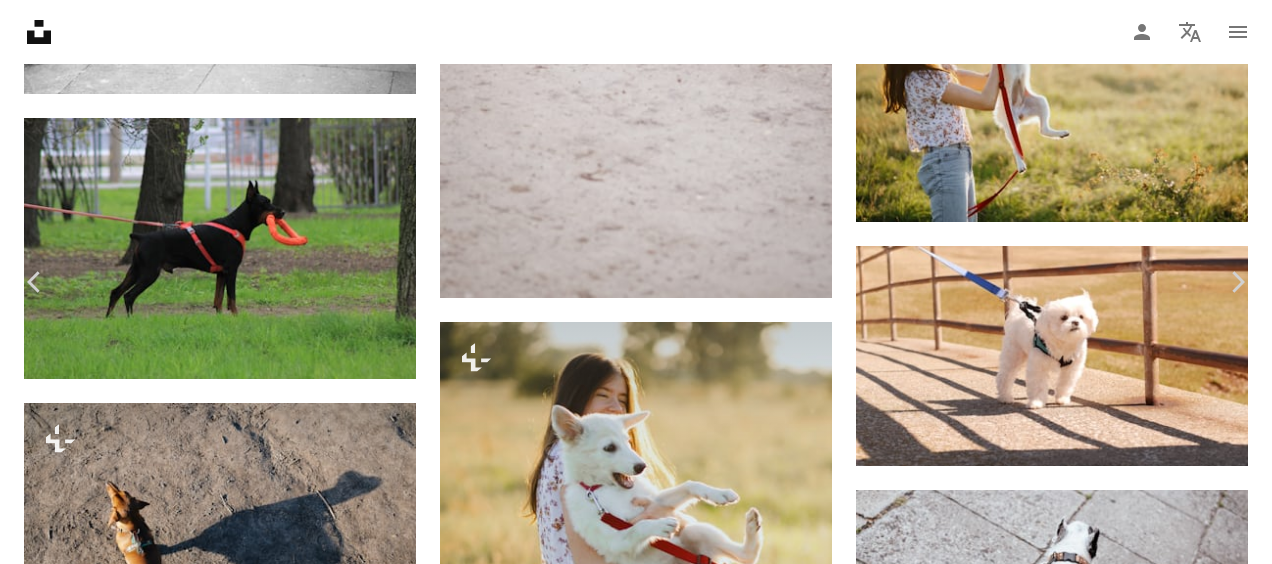 click on "Kostenlos herunterladen" at bounding box center (1041, 2983) 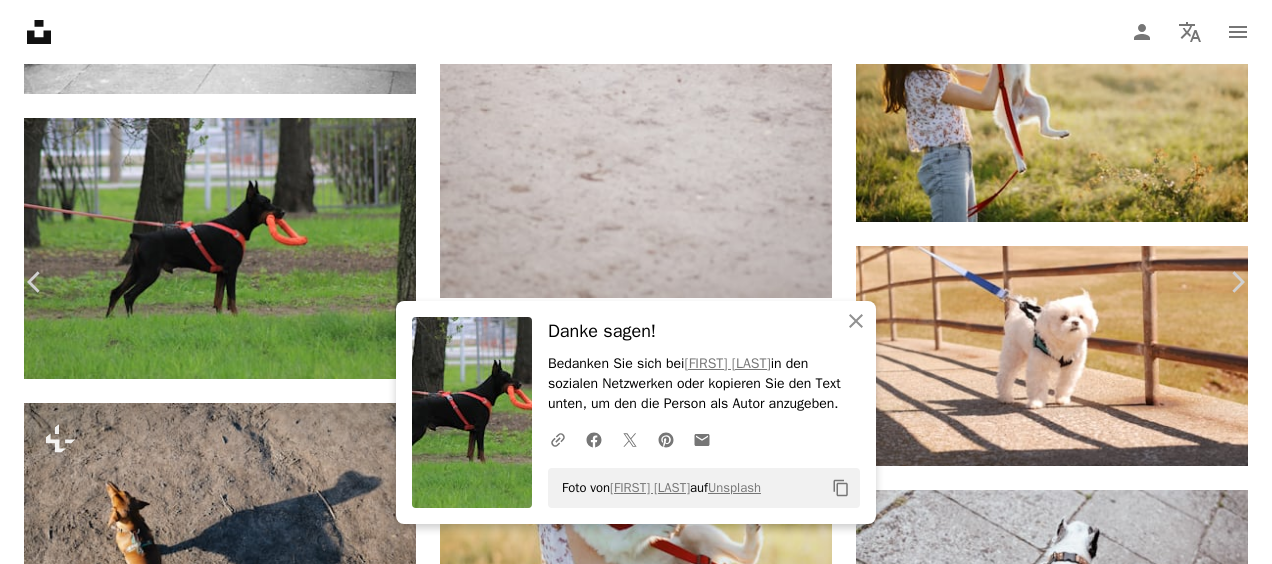 click on "[FIRST] [LAST]" at bounding box center [628, 2983] 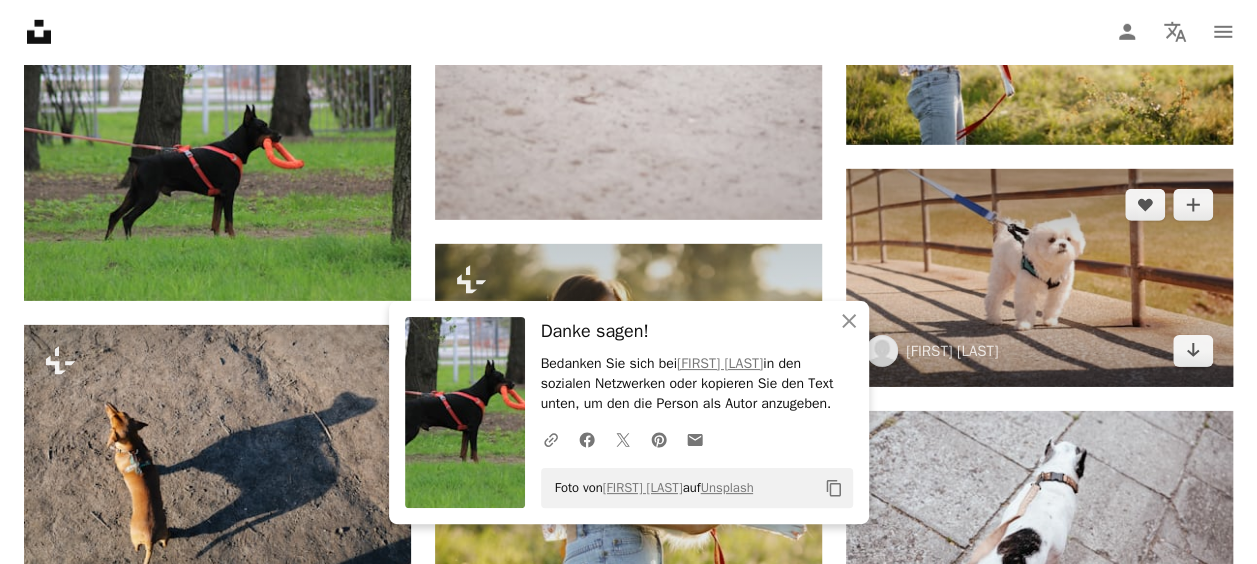 click at bounding box center [1039, 278] 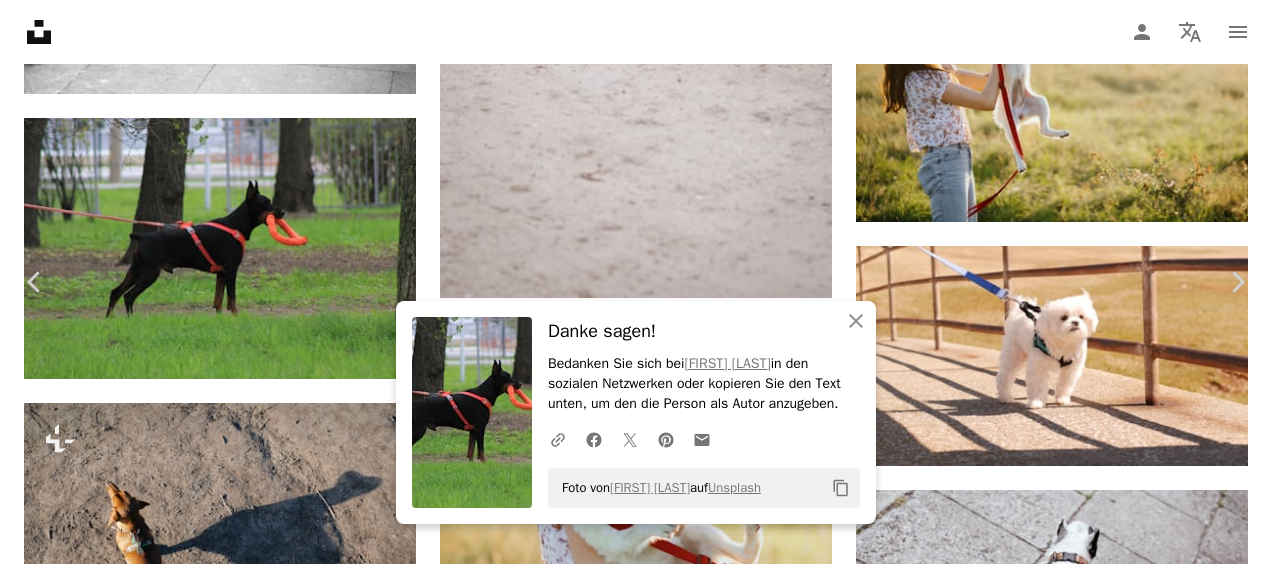 click on "Kostenlos herunterladen" at bounding box center [1041, 2983] 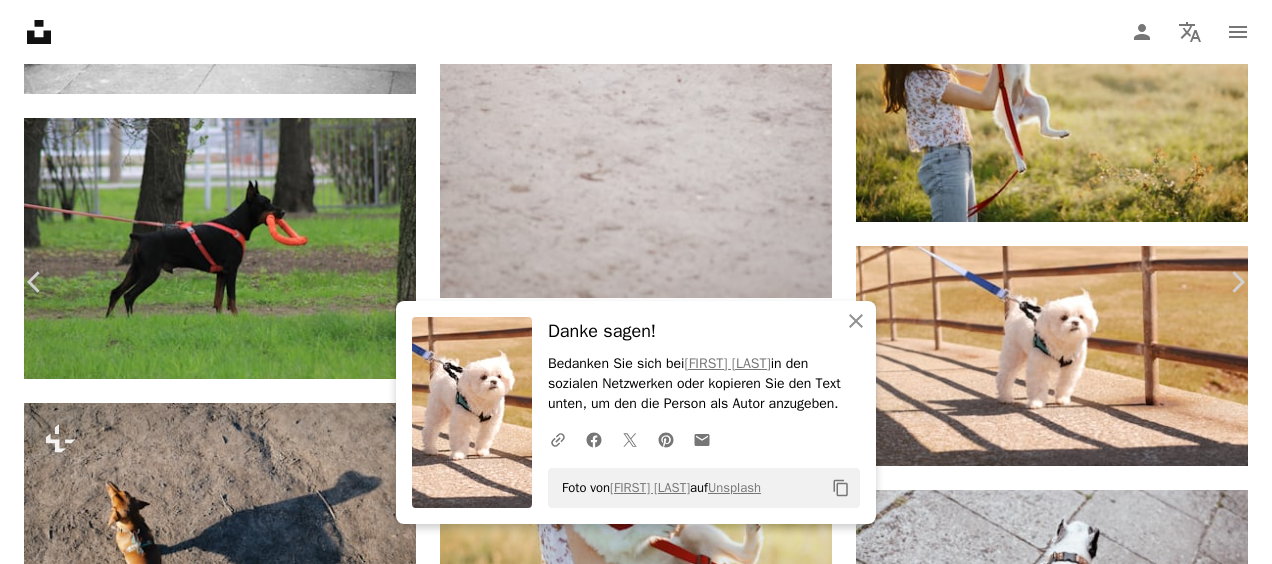 click on "An X shape" at bounding box center (20, 20) 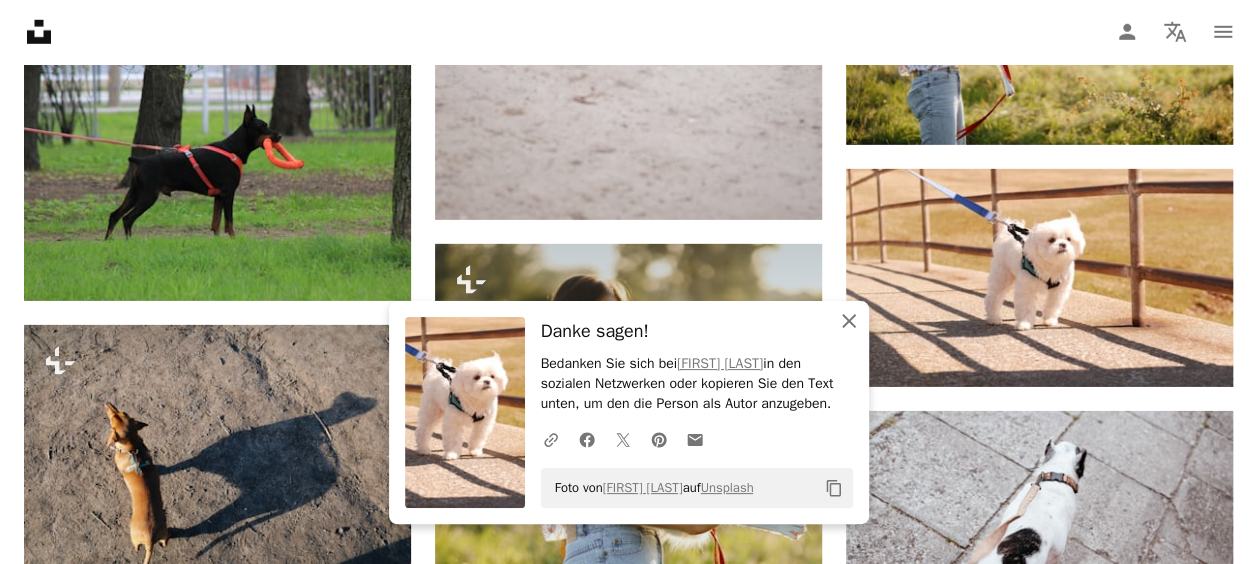 click on "An X shape" 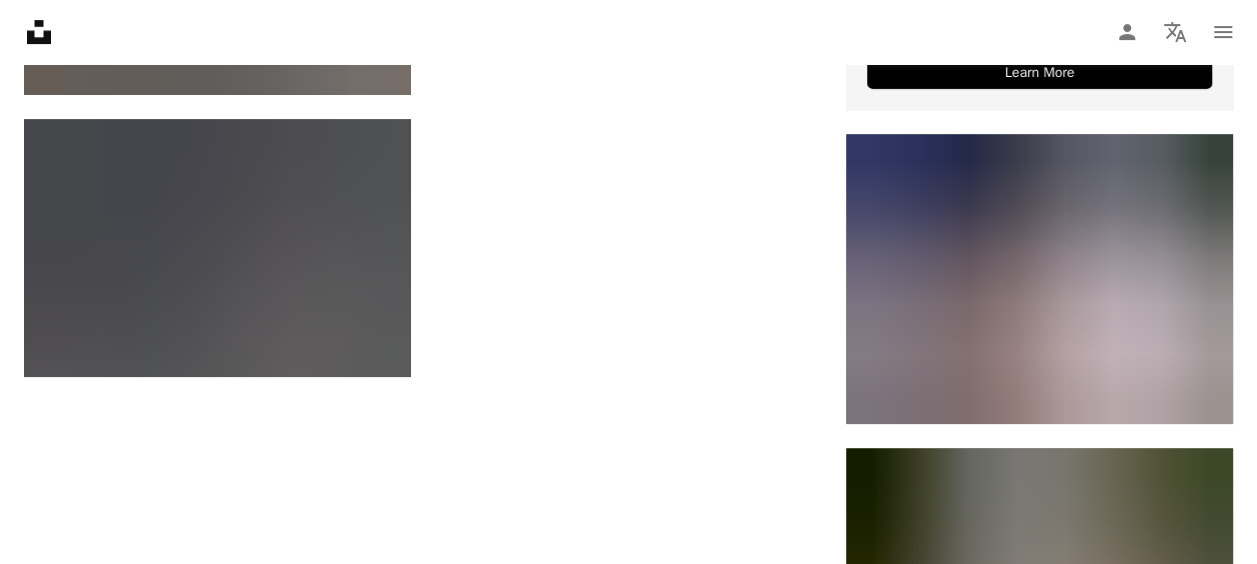 scroll, scrollTop: 7946, scrollLeft: 0, axis: vertical 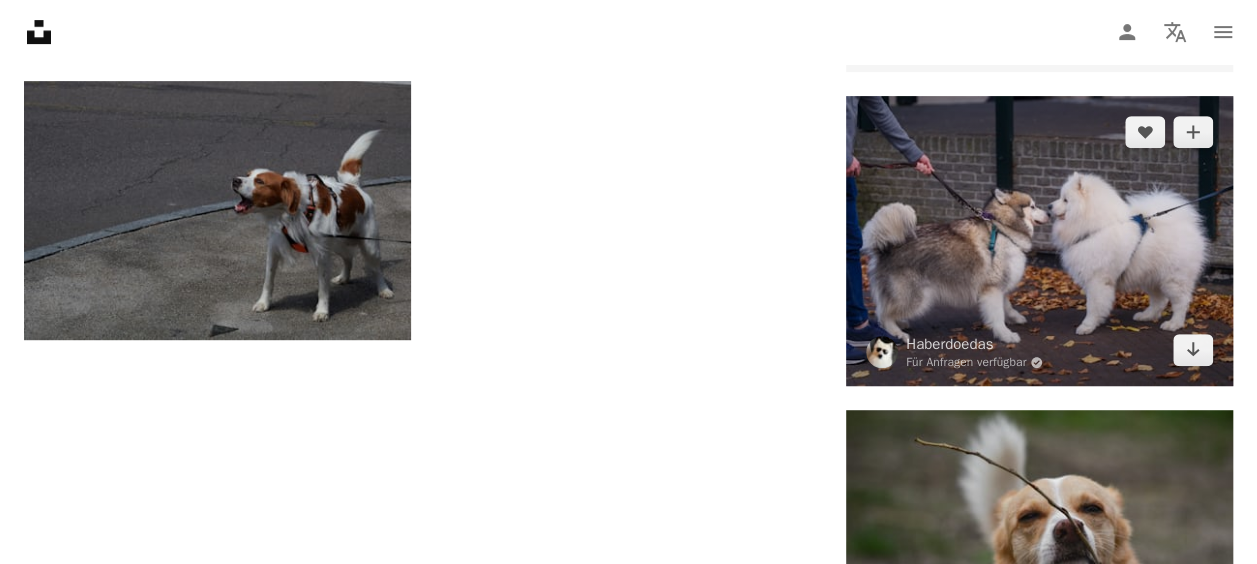 click at bounding box center (1039, 241) 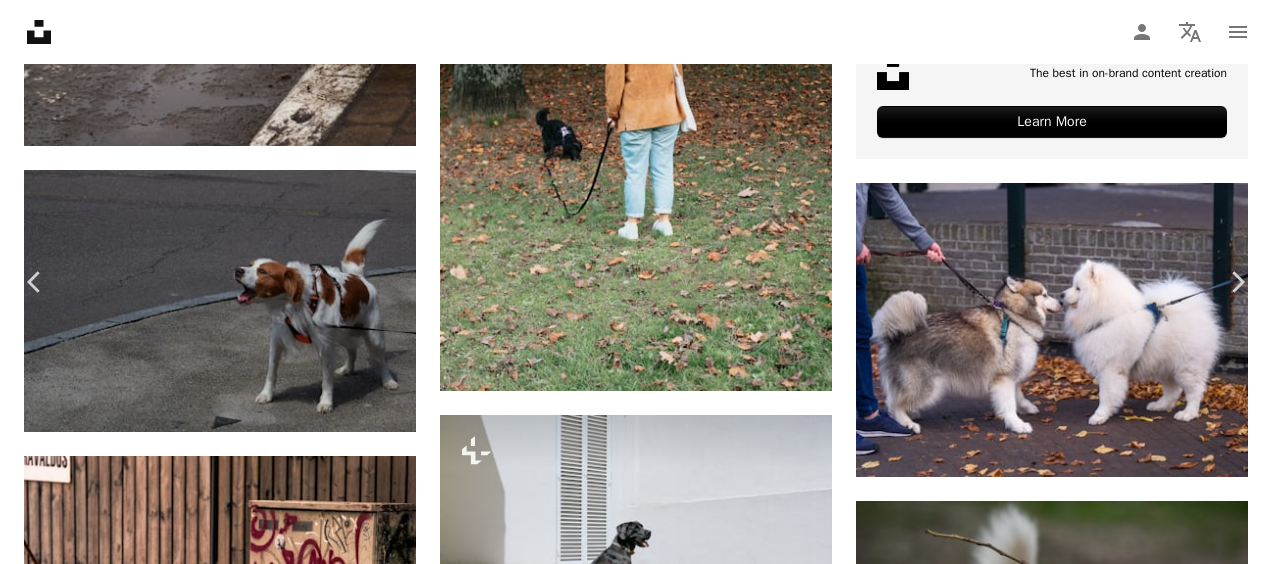 click on "Kostenlos herunterladen" at bounding box center [1041, 5262] 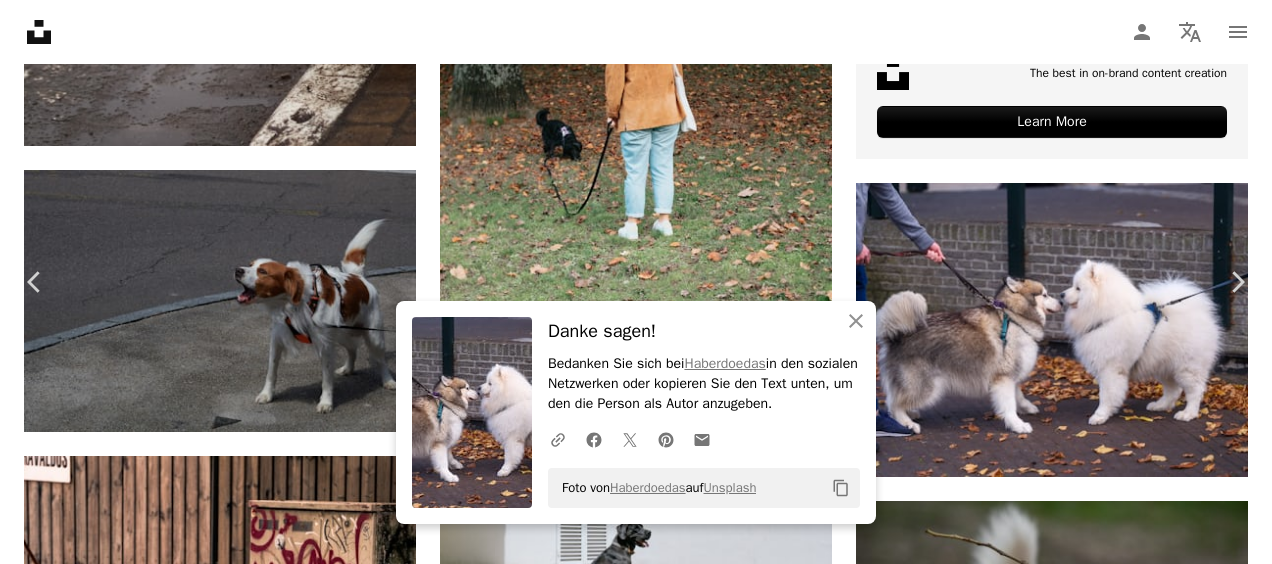 click on "An X shape" at bounding box center (20, 20) 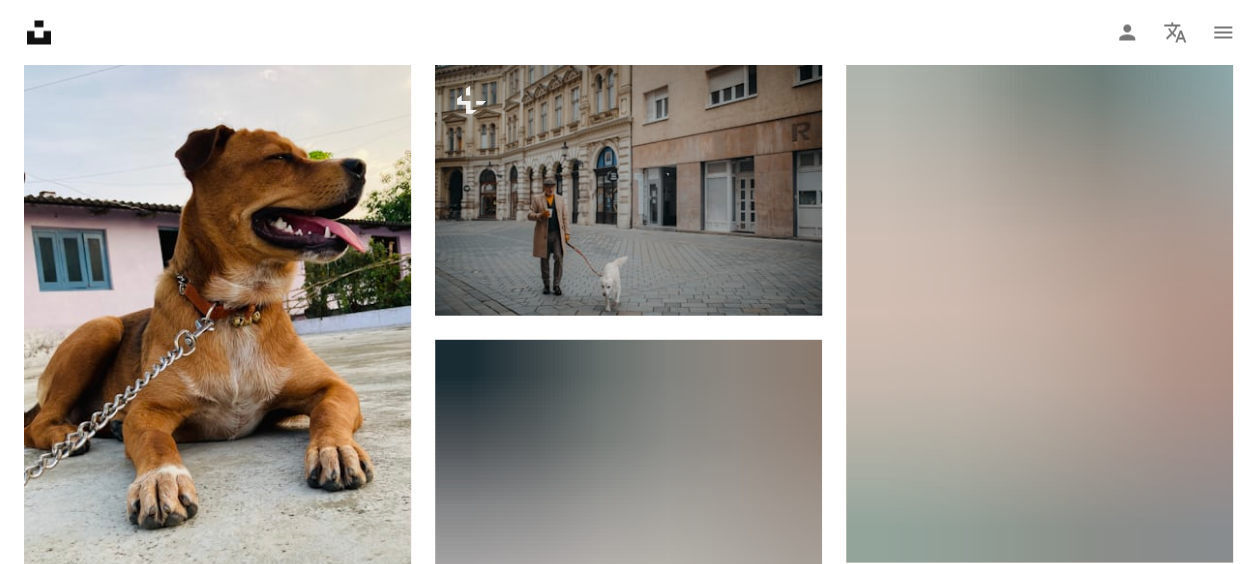 scroll, scrollTop: 9422, scrollLeft: 0, axis: vertical 